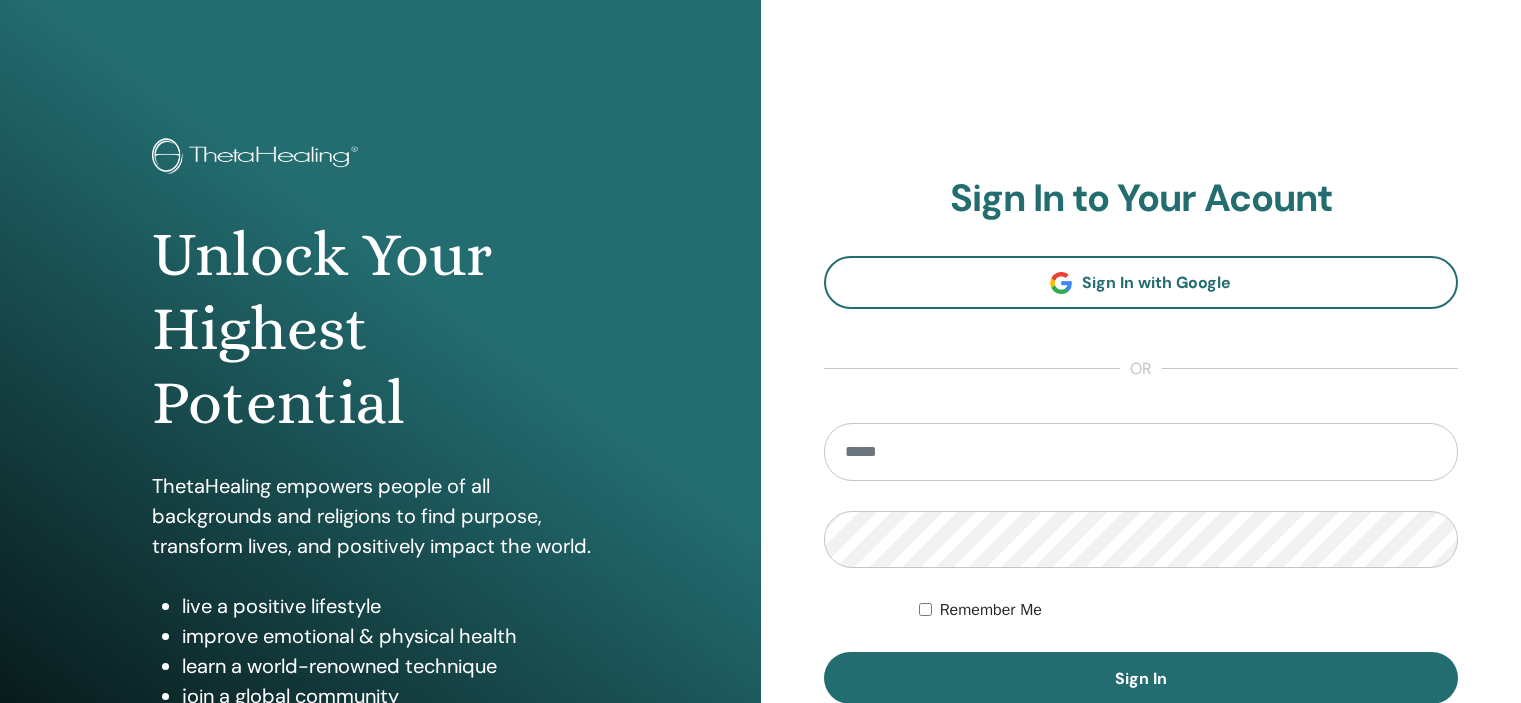 scroll, scrollTop: 0, scrollLeft: 0, axis: both 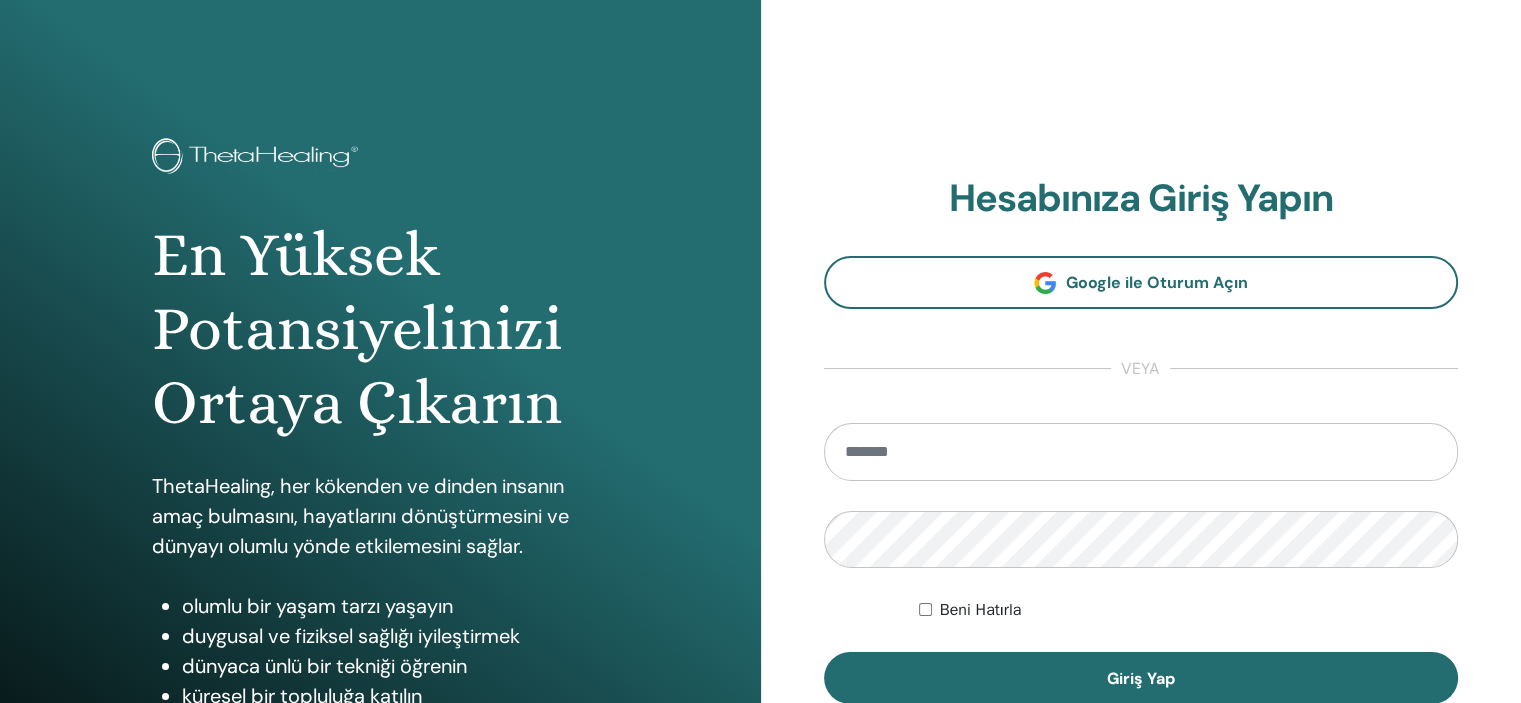click at bounding box center (1141, 452) 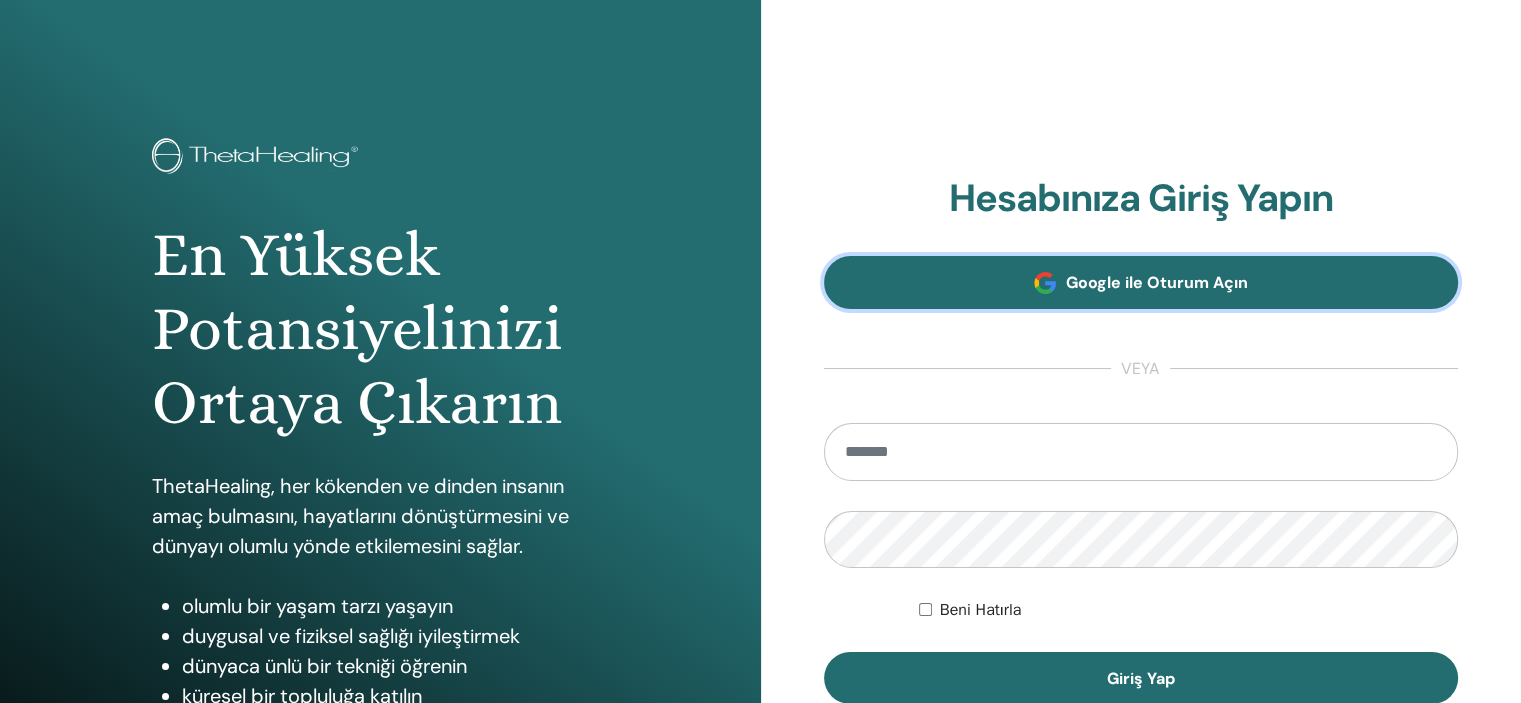 click at bounding box center [1045, 283] 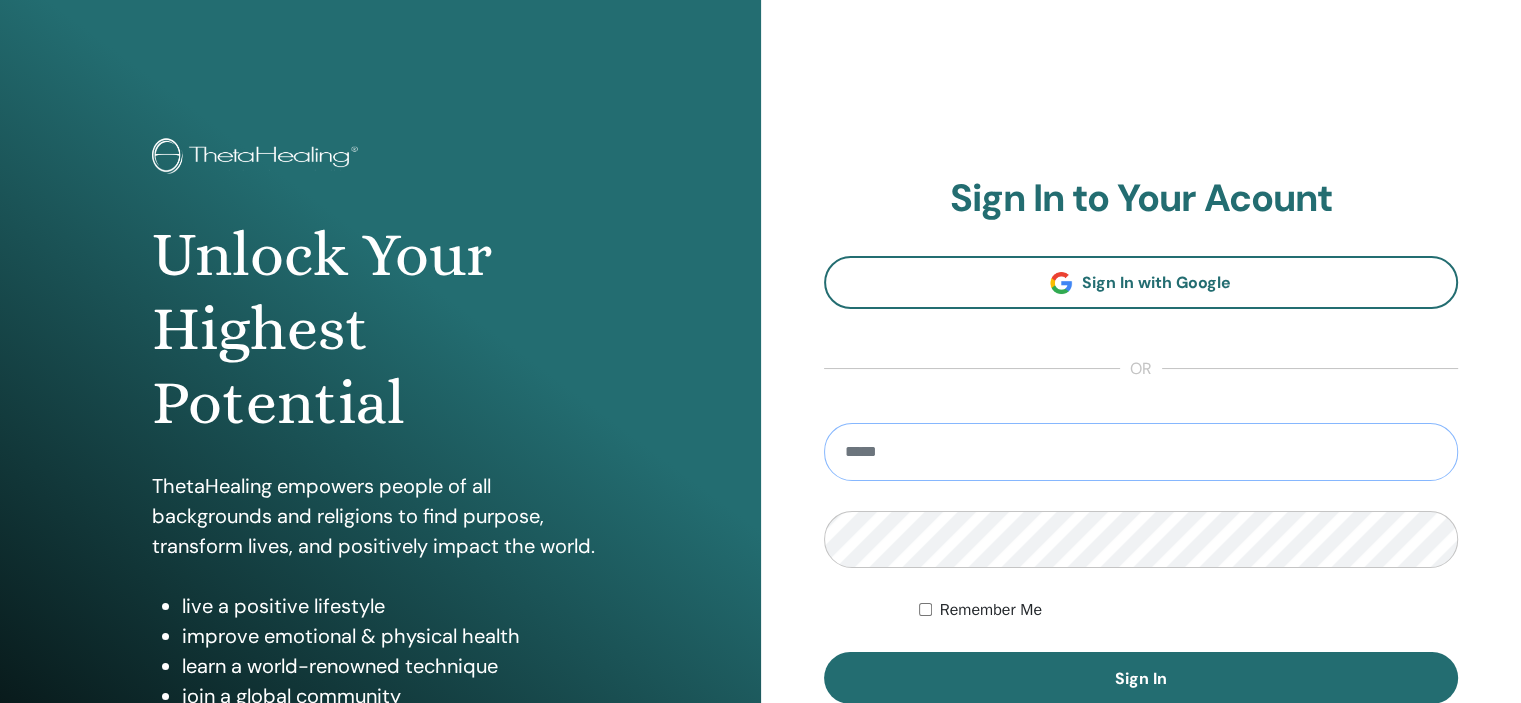 click at bounding box center [1141, 452] 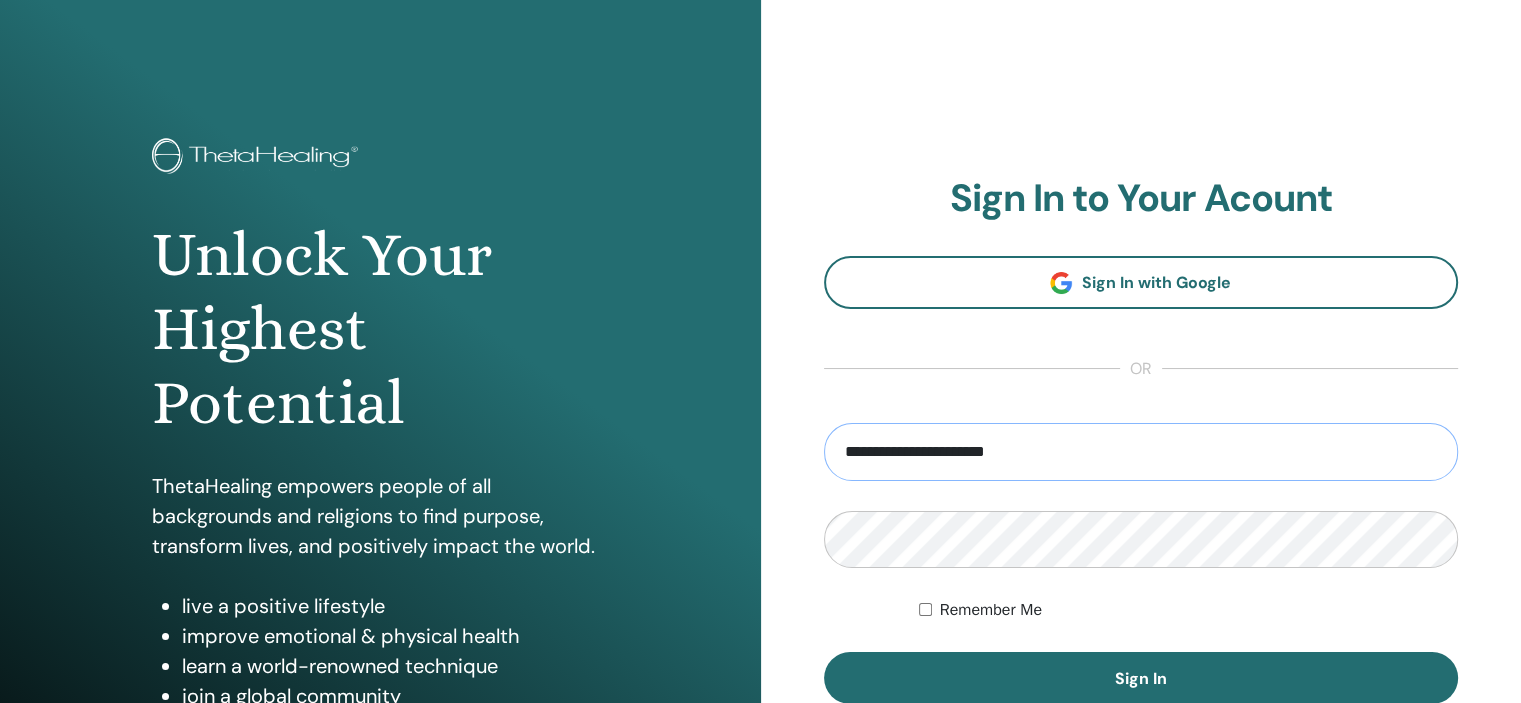 type on "**********" 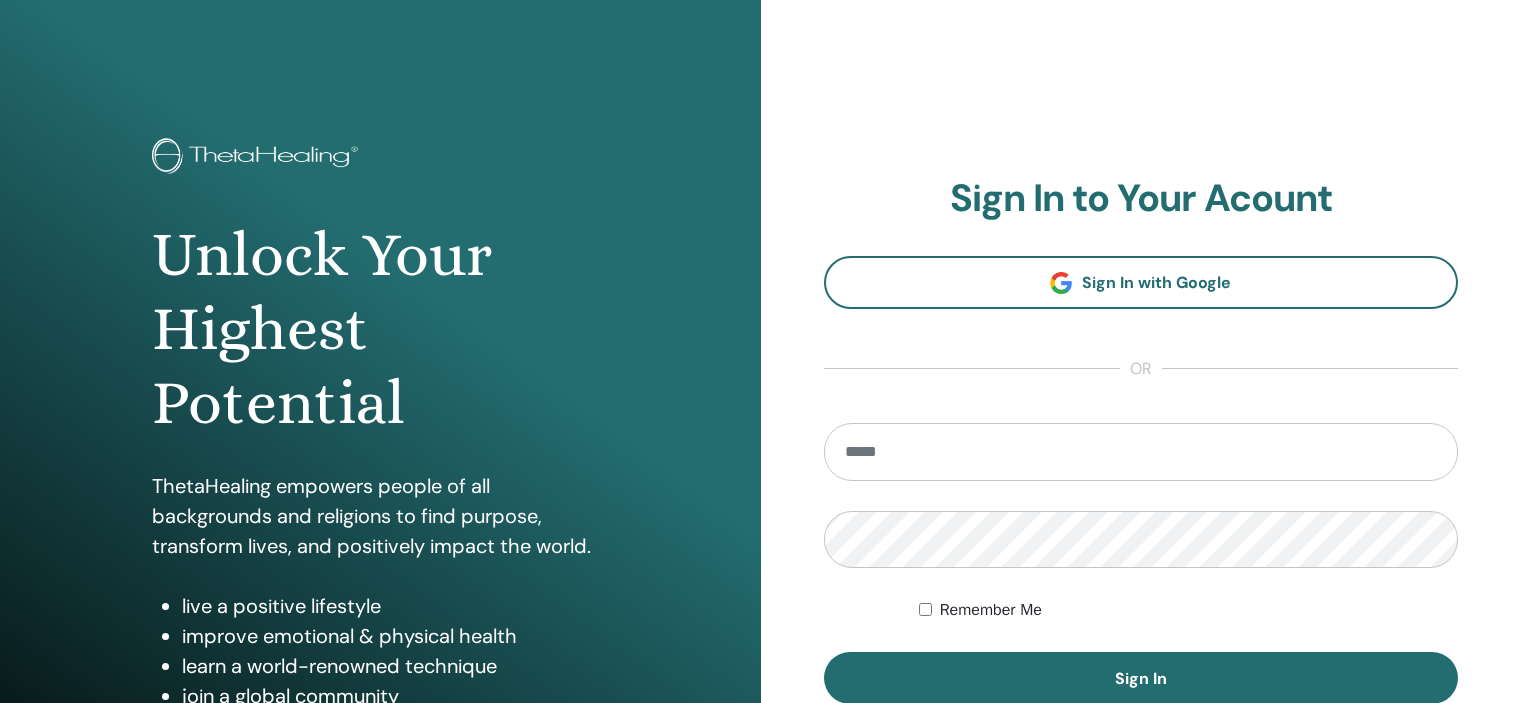 scroll, scrollTop: 0, scrollLeft: 0, axis: both 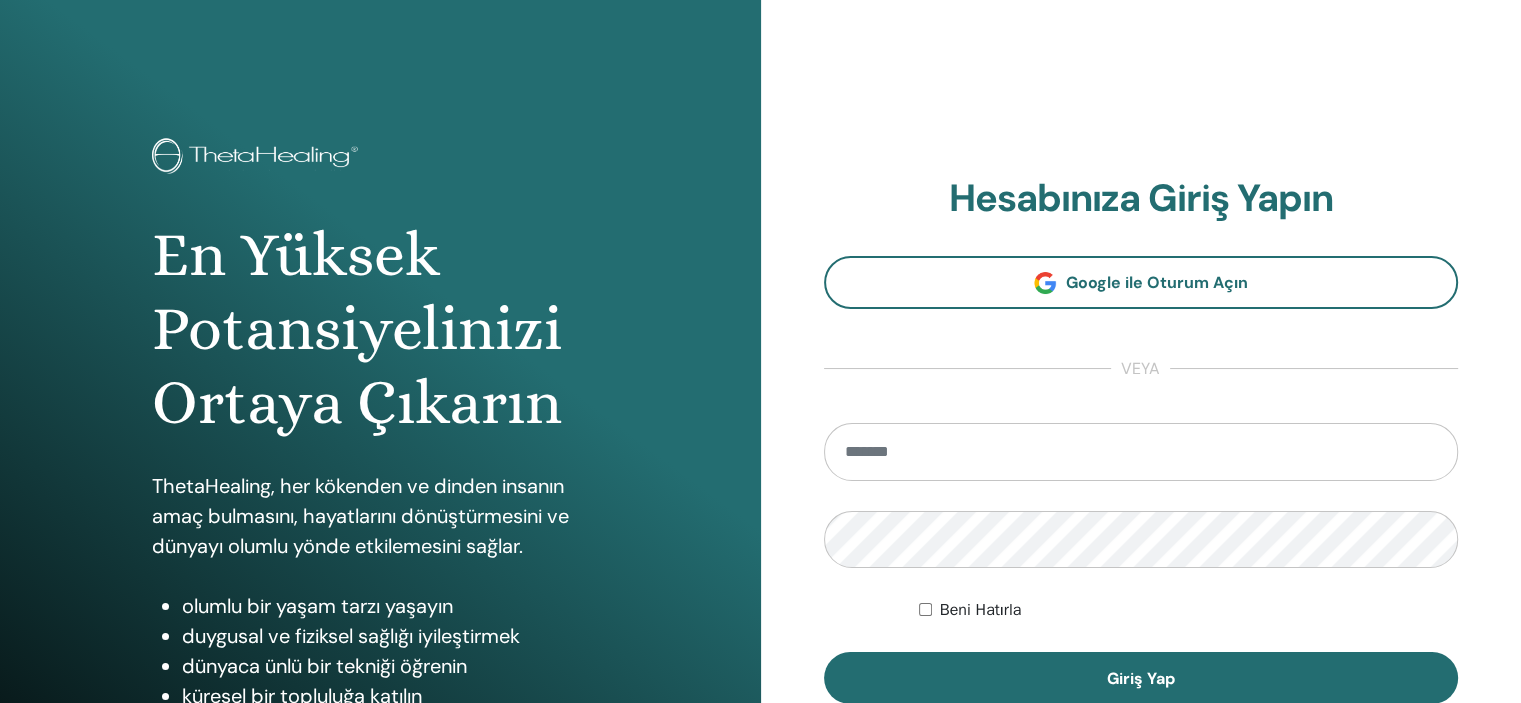 click at bounding box center (1141, 452) 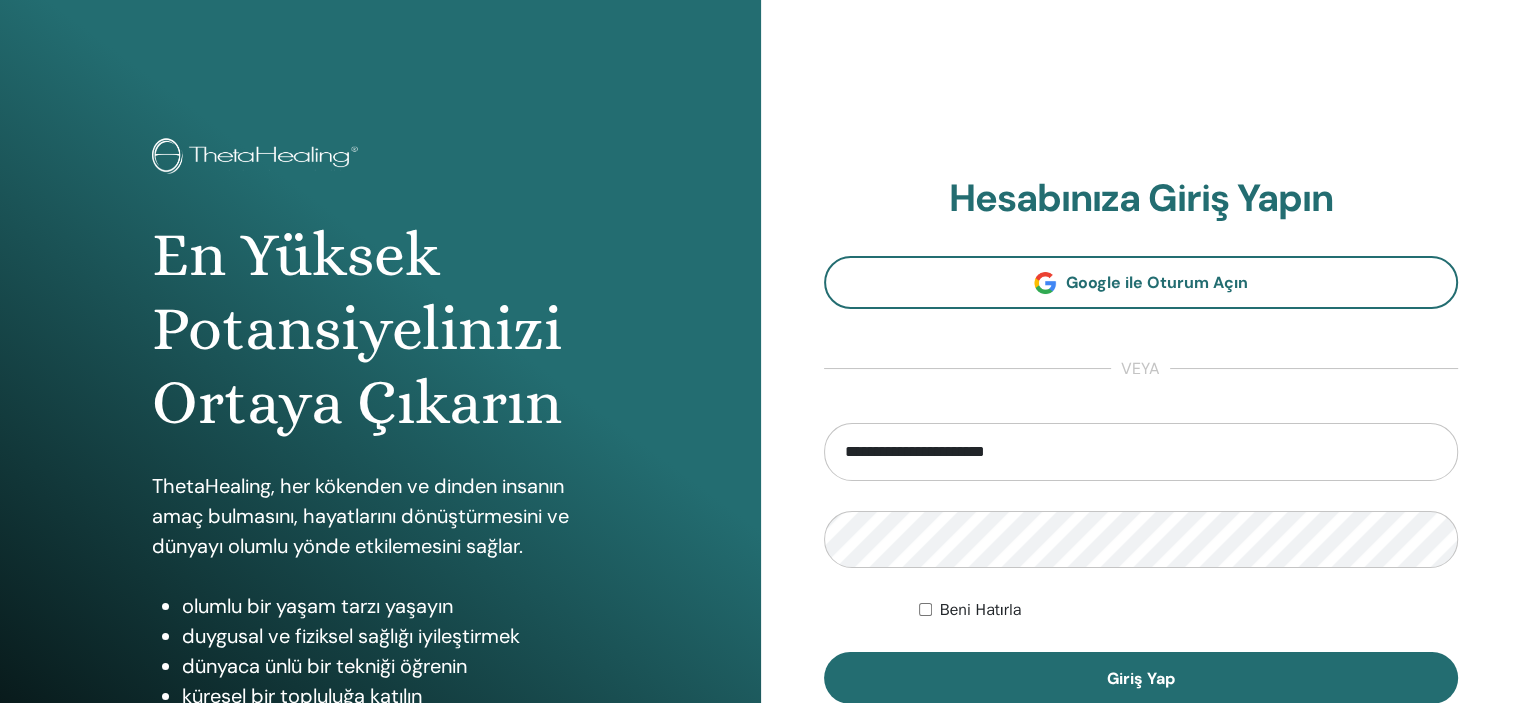 type on "**********" 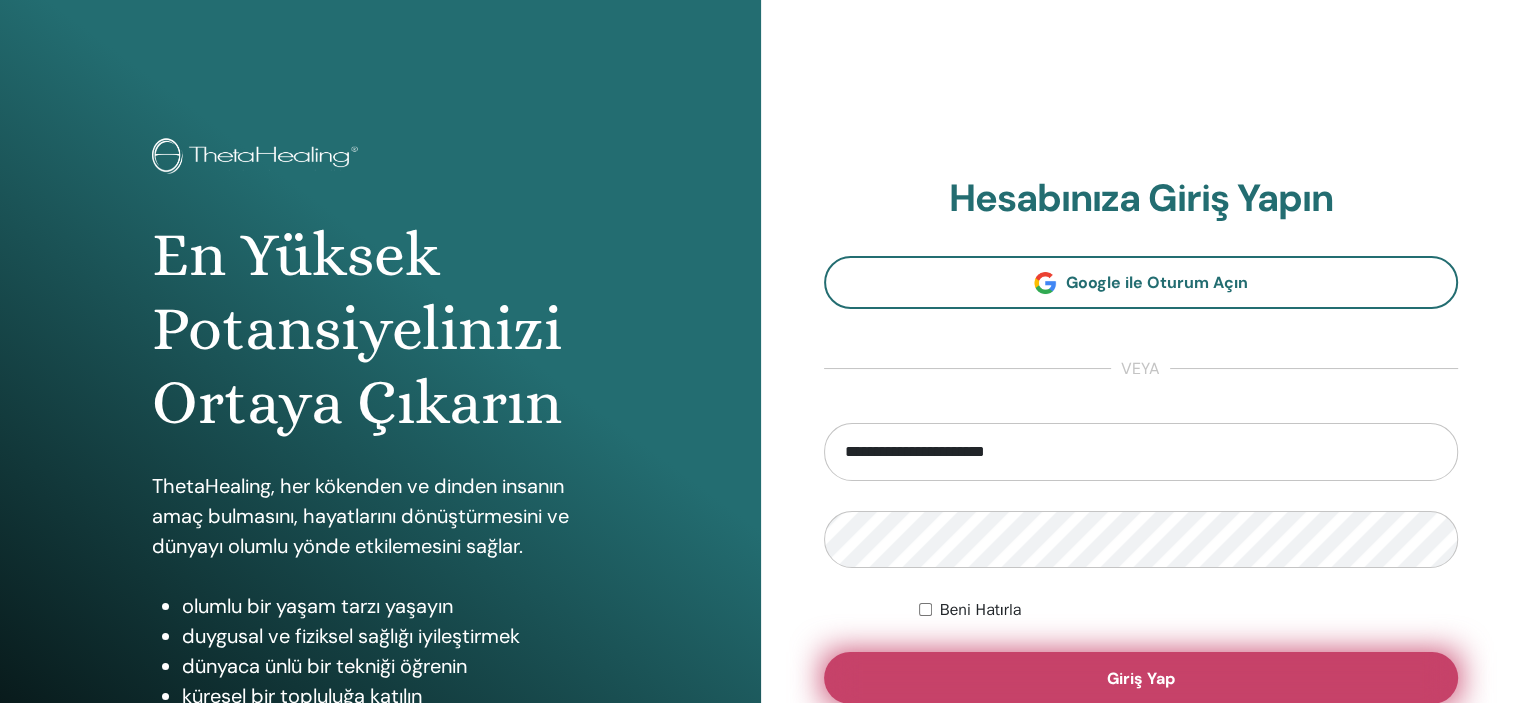 click on "Giriş Yap" at bounding box center (1141, 678) 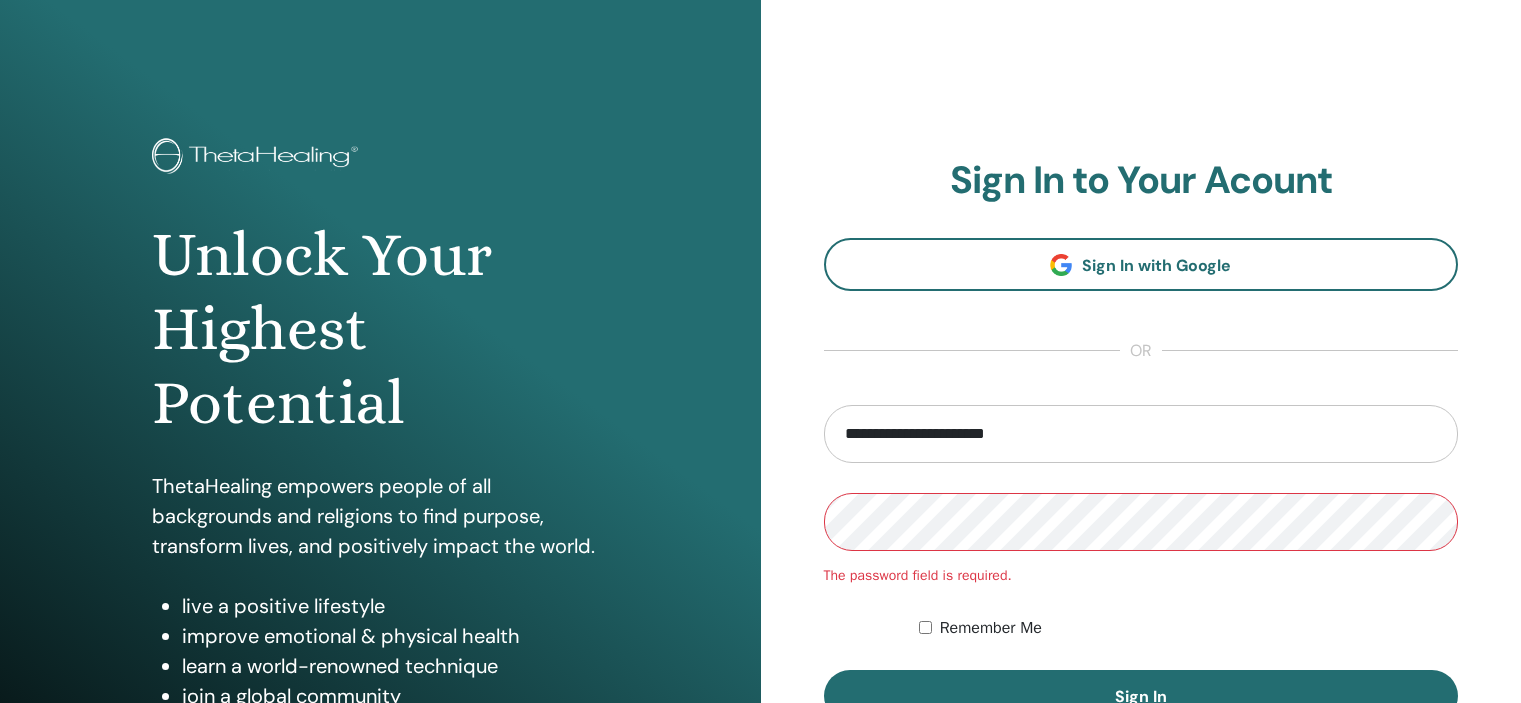 scroll, scrollTop: 0, scrollLeft: 0, axis: both 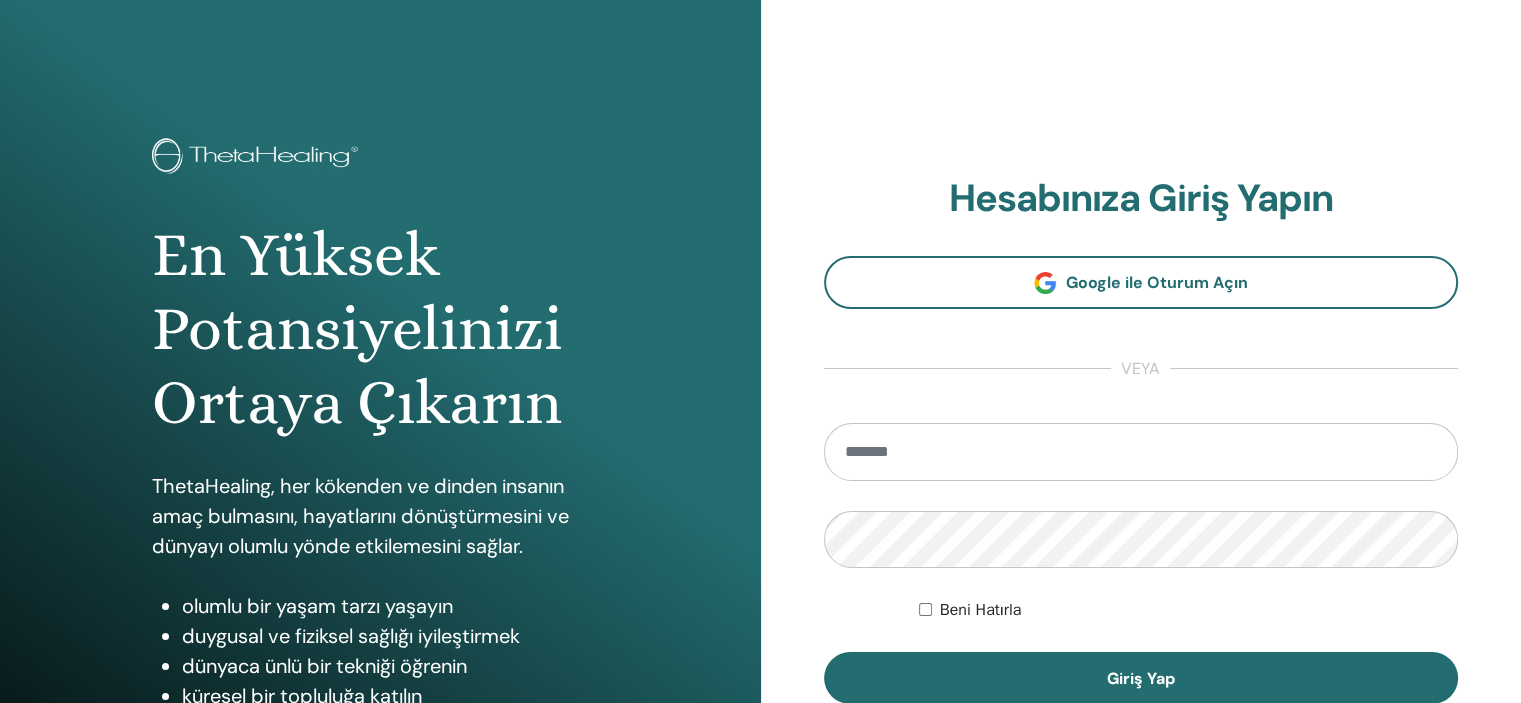 click at bounding box center (1141, 452) 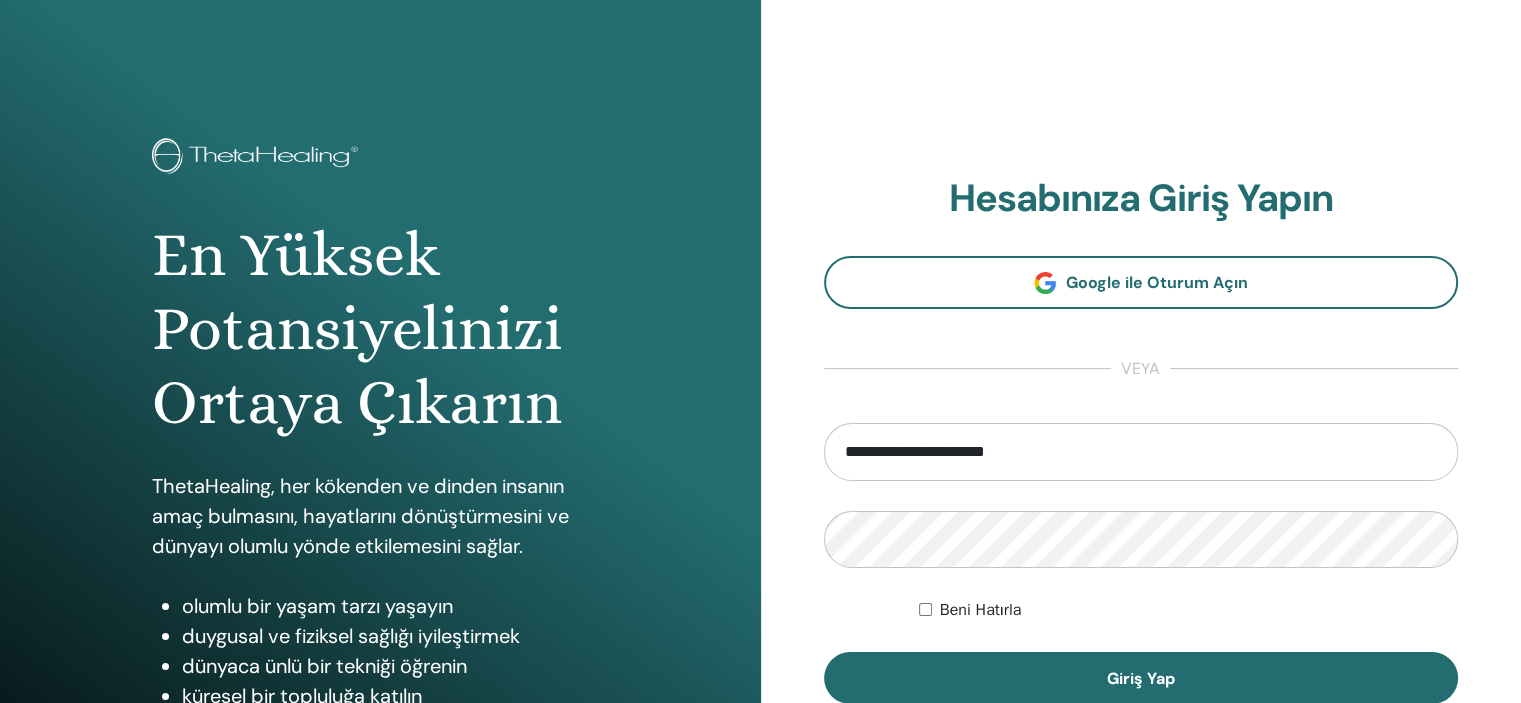 drag, startPoint x: 104, startPoint y: 127, endPoint x: 1096, endPoint y: 110, distance: 992.1456 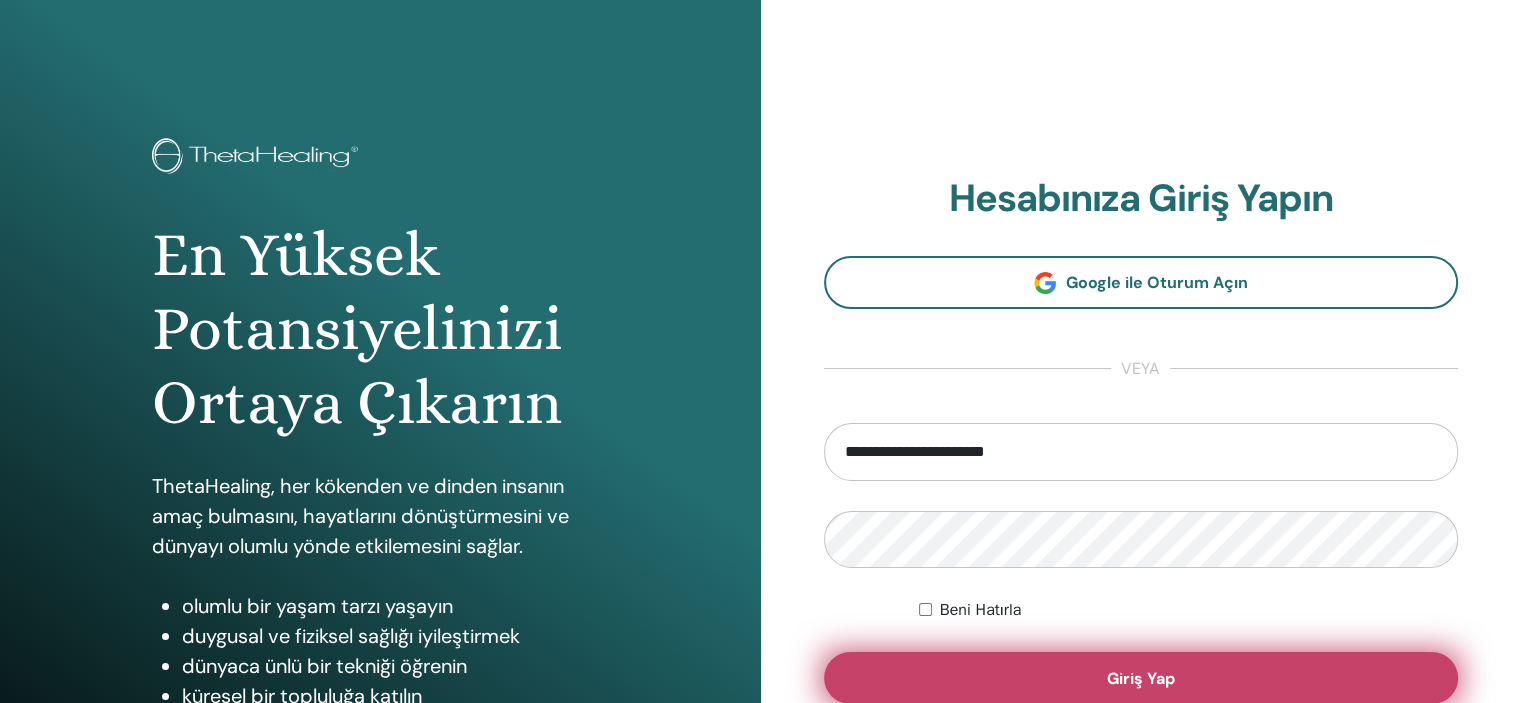 click on "Giriş Yap" at bounding box center (1141, 678) 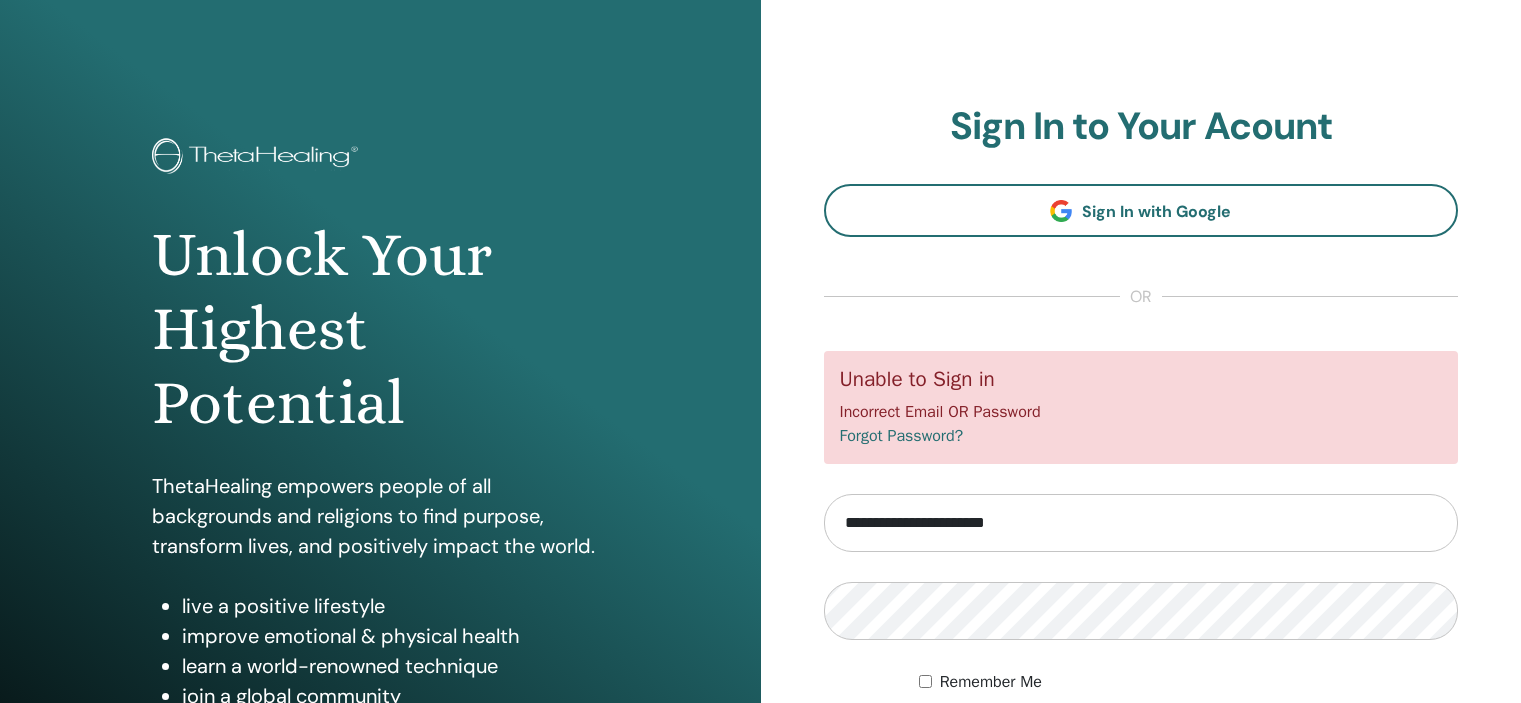 scroll, scrollTop: 0, scrollLeft: 0, axis: both 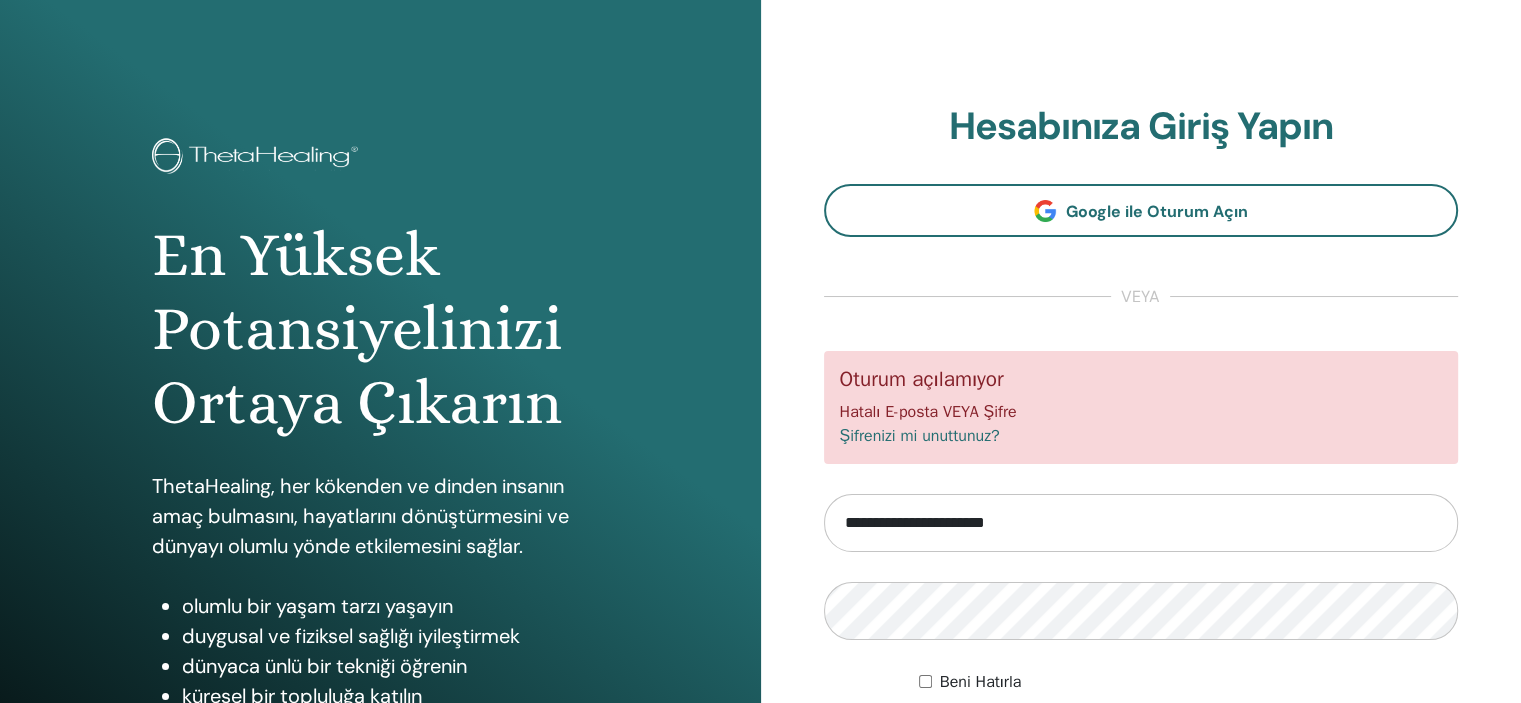 drag, startPoint x: 861, startPoint y: 88, endPoint x: 850, endPoint y: 89, distance: 11.045361 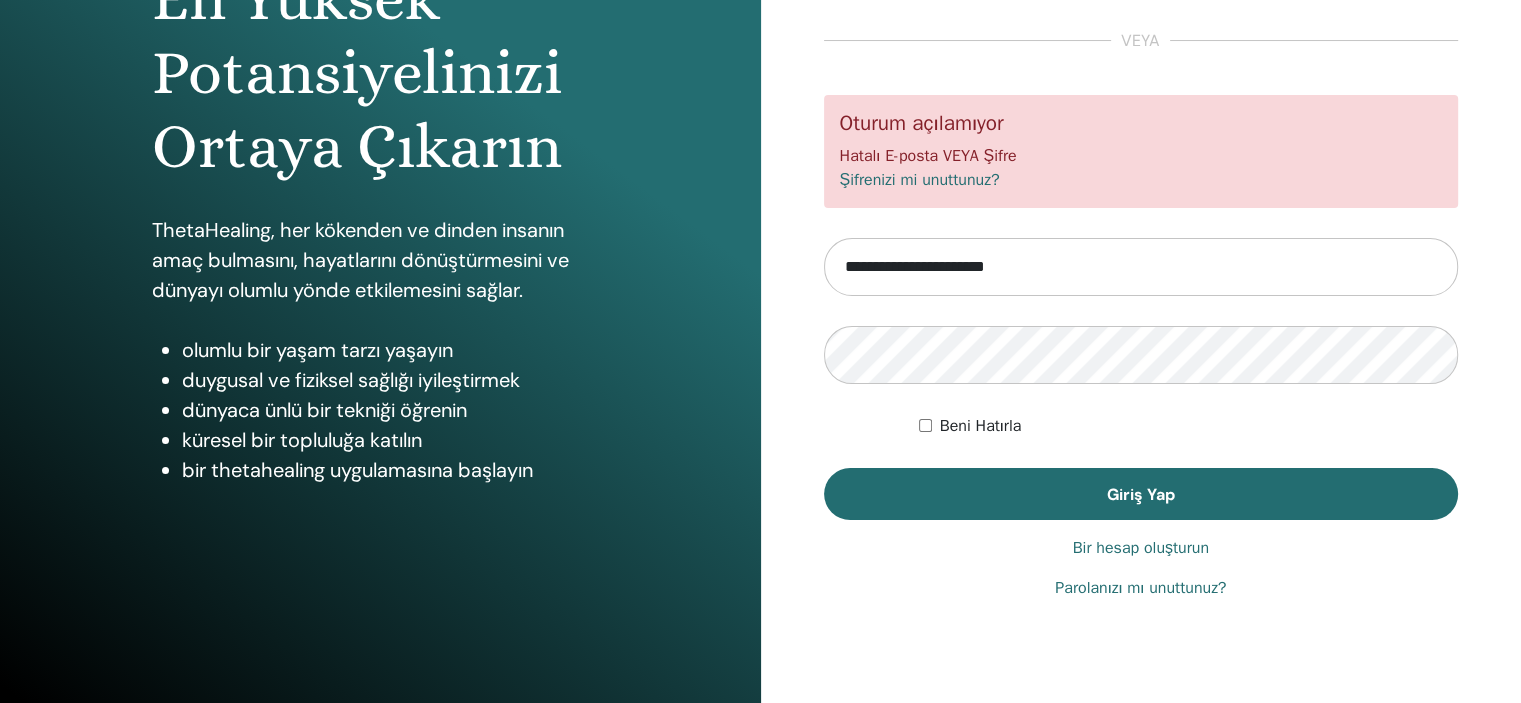 click on "Bir hesap oluşturun" at bounding box center (1141, 548) 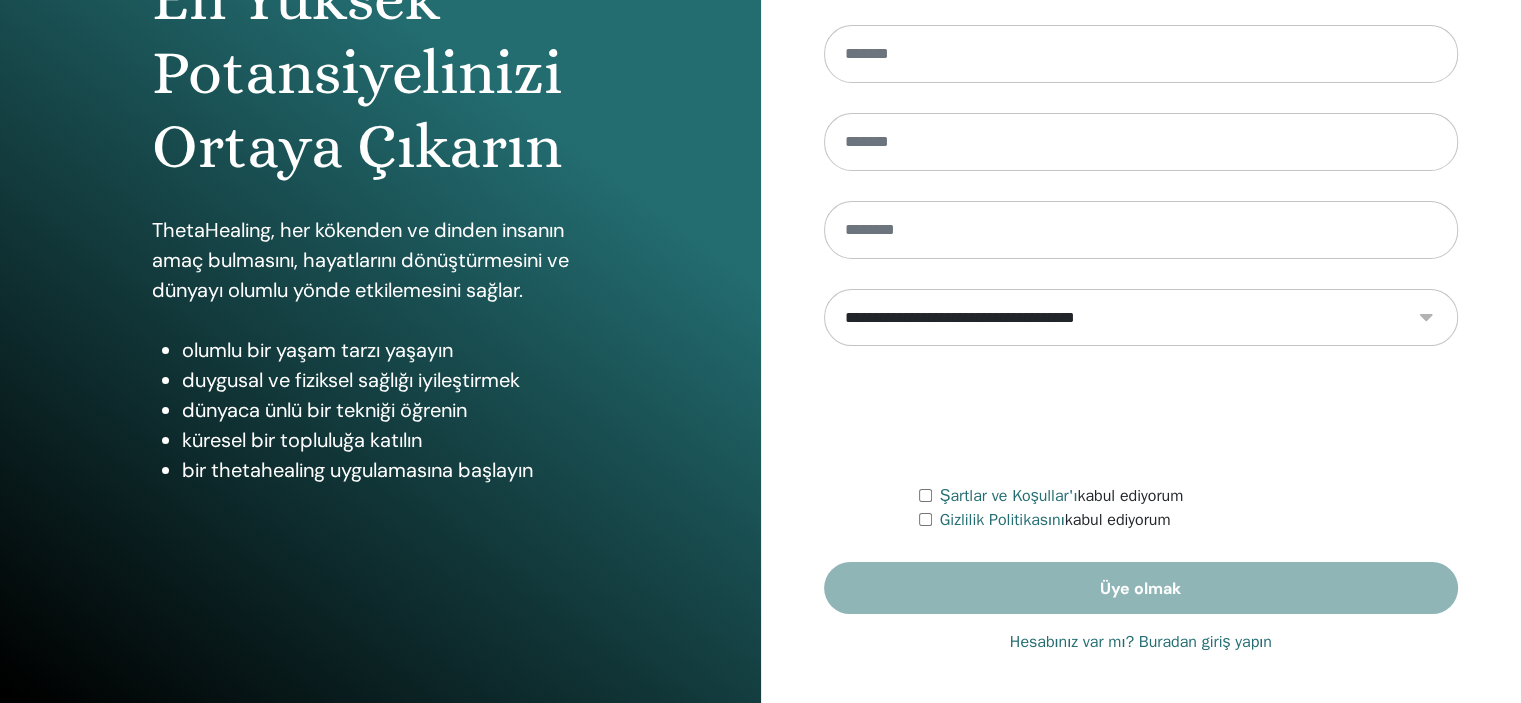 scroll, scrollTop: 0, scrollLeft: 0, axis: both 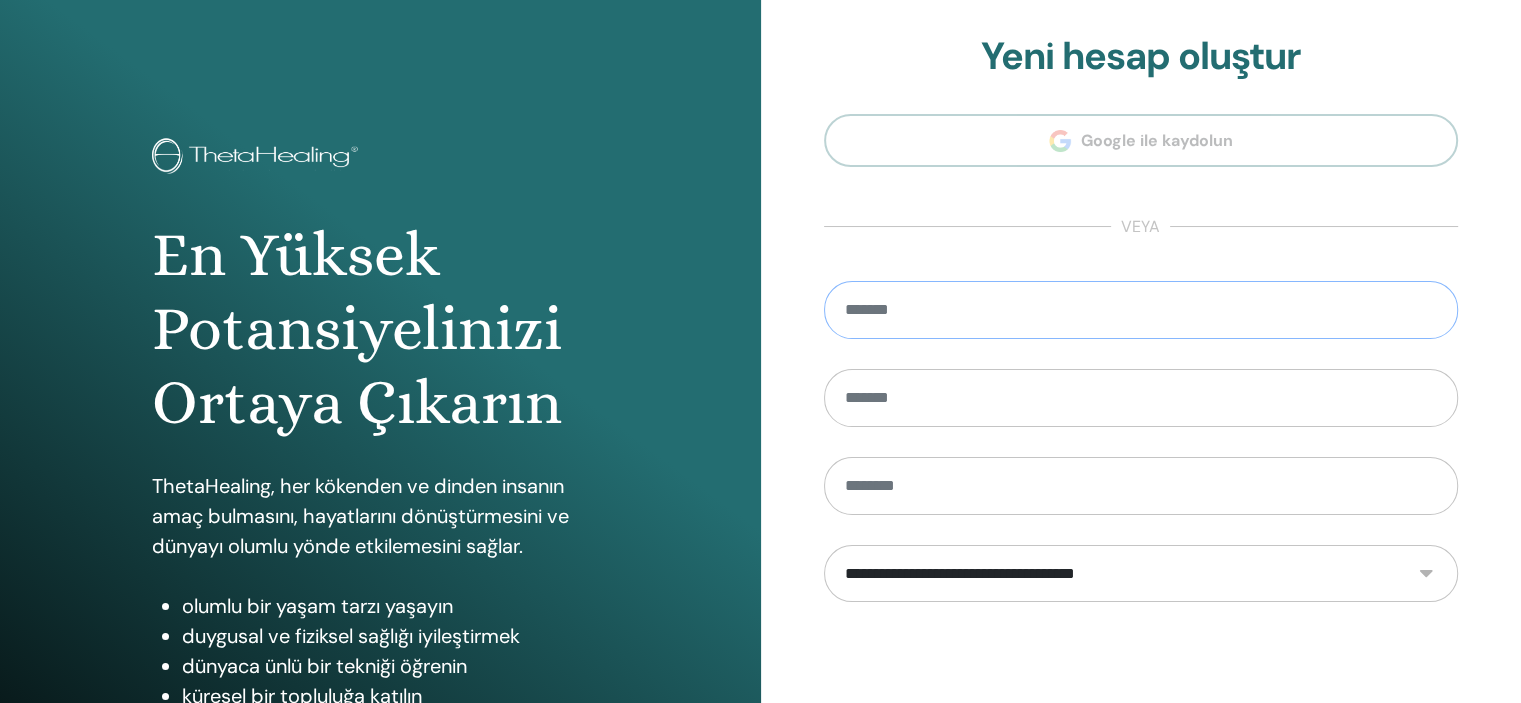 click at bounding box center [1141, 310] 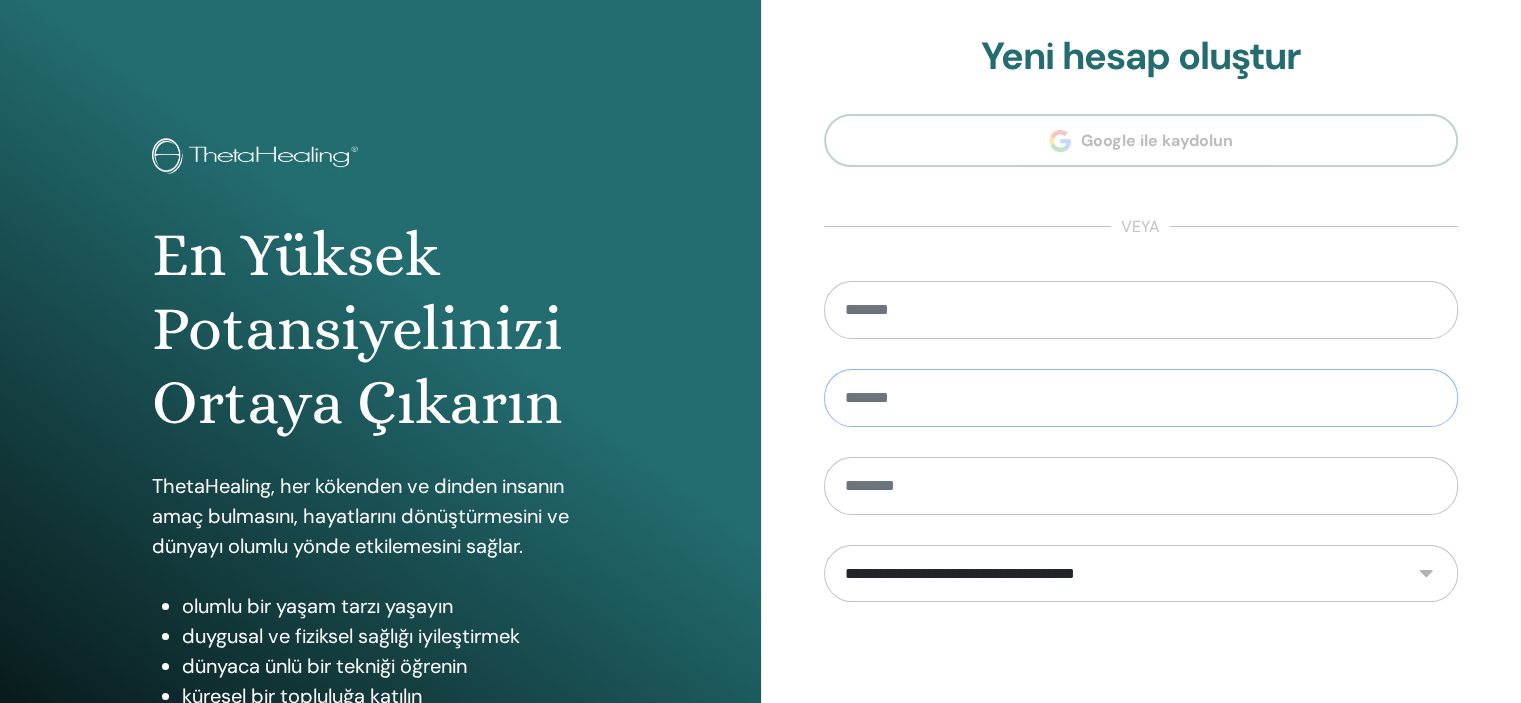 drag, startPoint x: 888, startPoint y: 315, endPoint x: 876, endPoint y: 371, distance: 57.271286 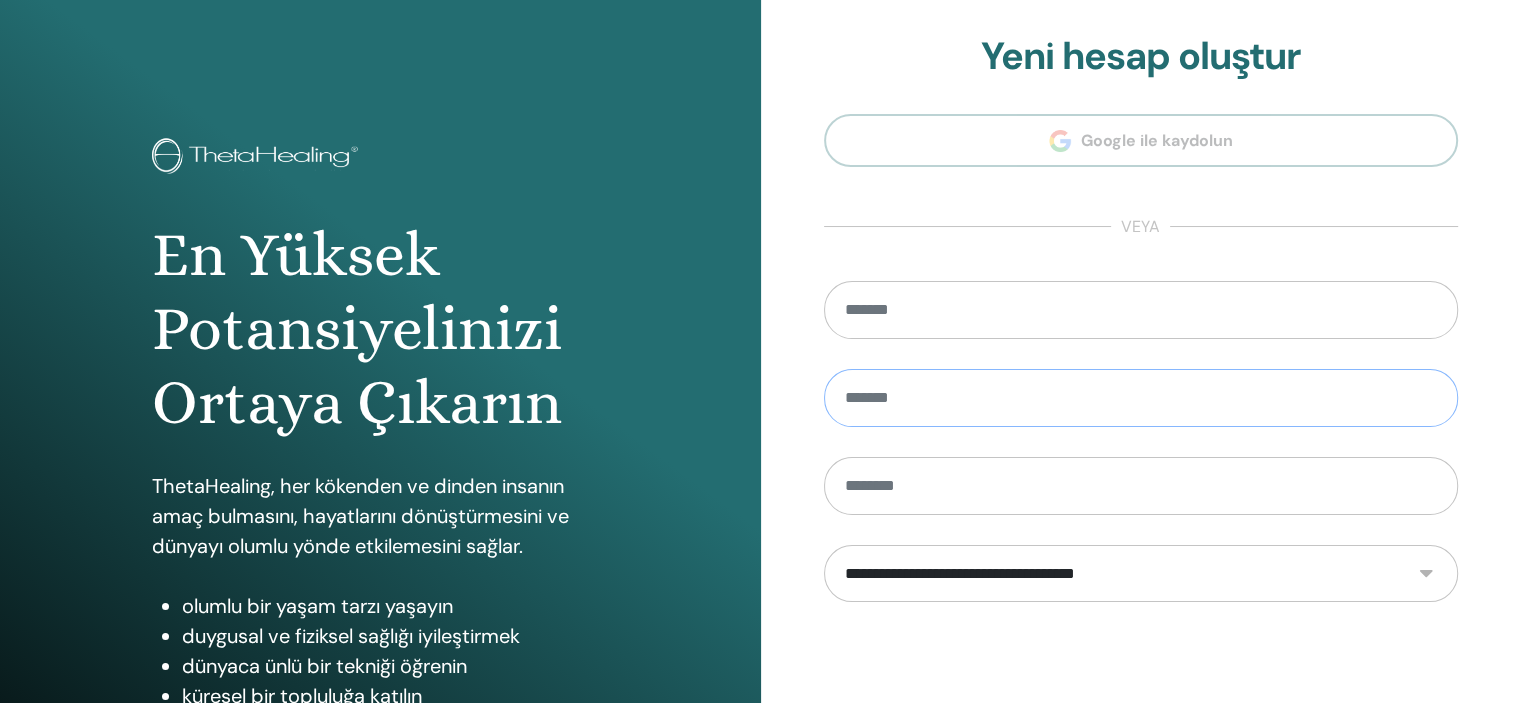 click at bounding box center [1141, 398] 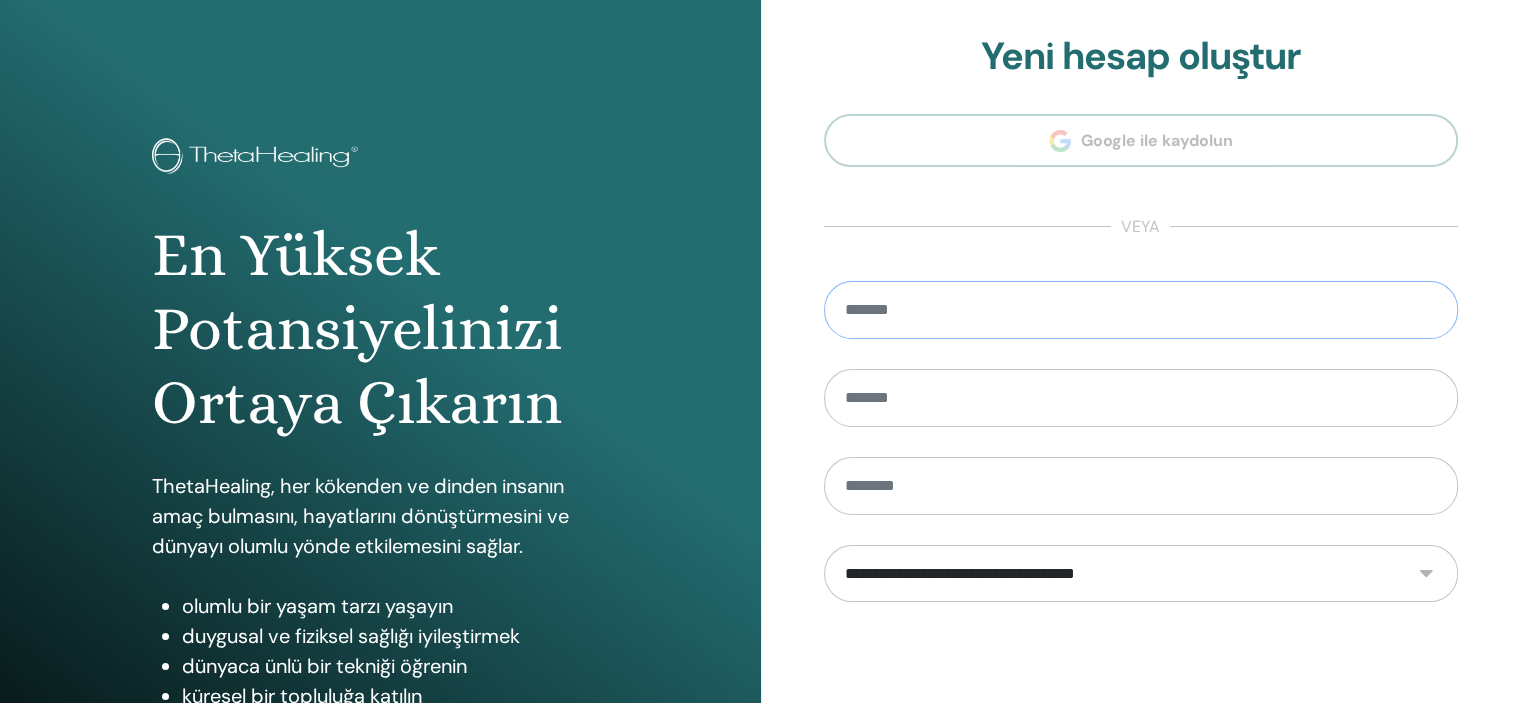 click at bounding box center (1141, 310) 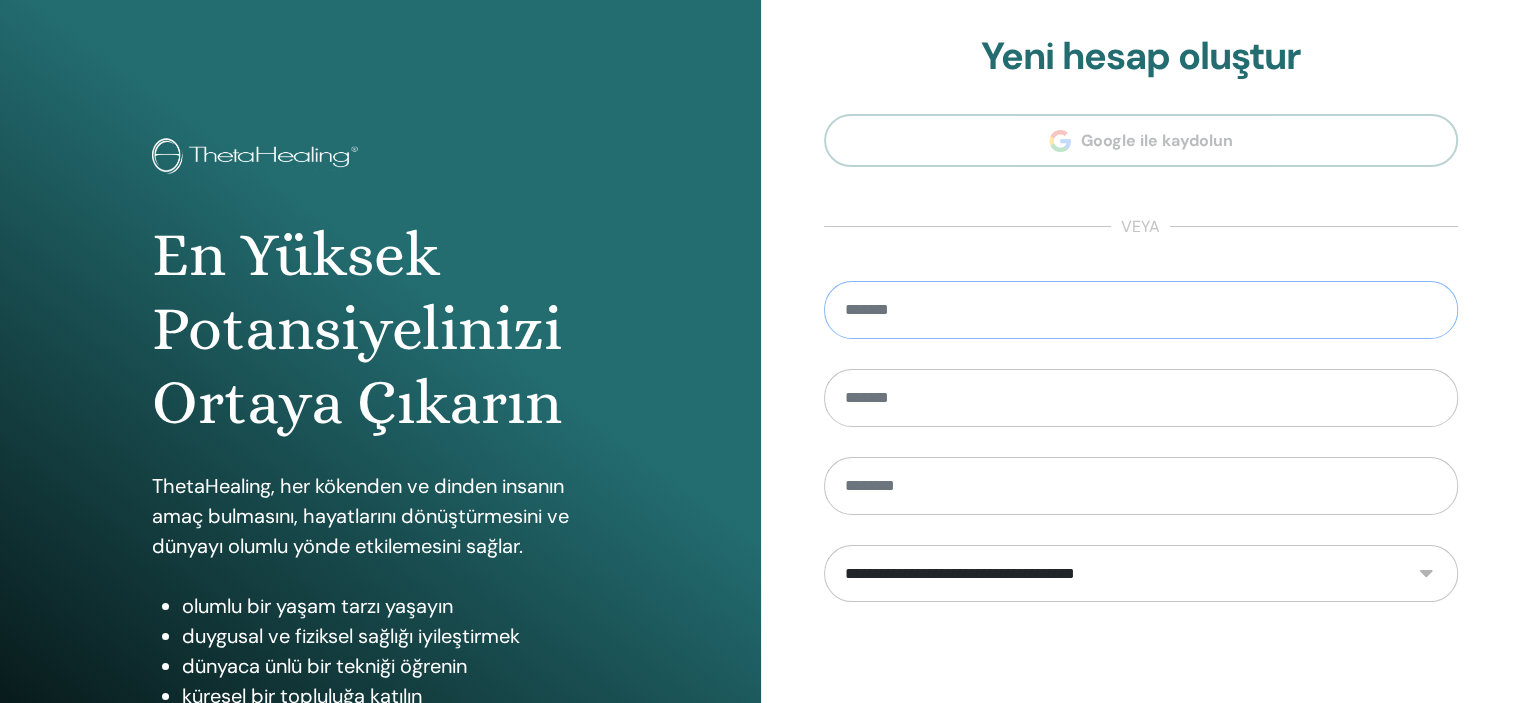 paste on "**********" 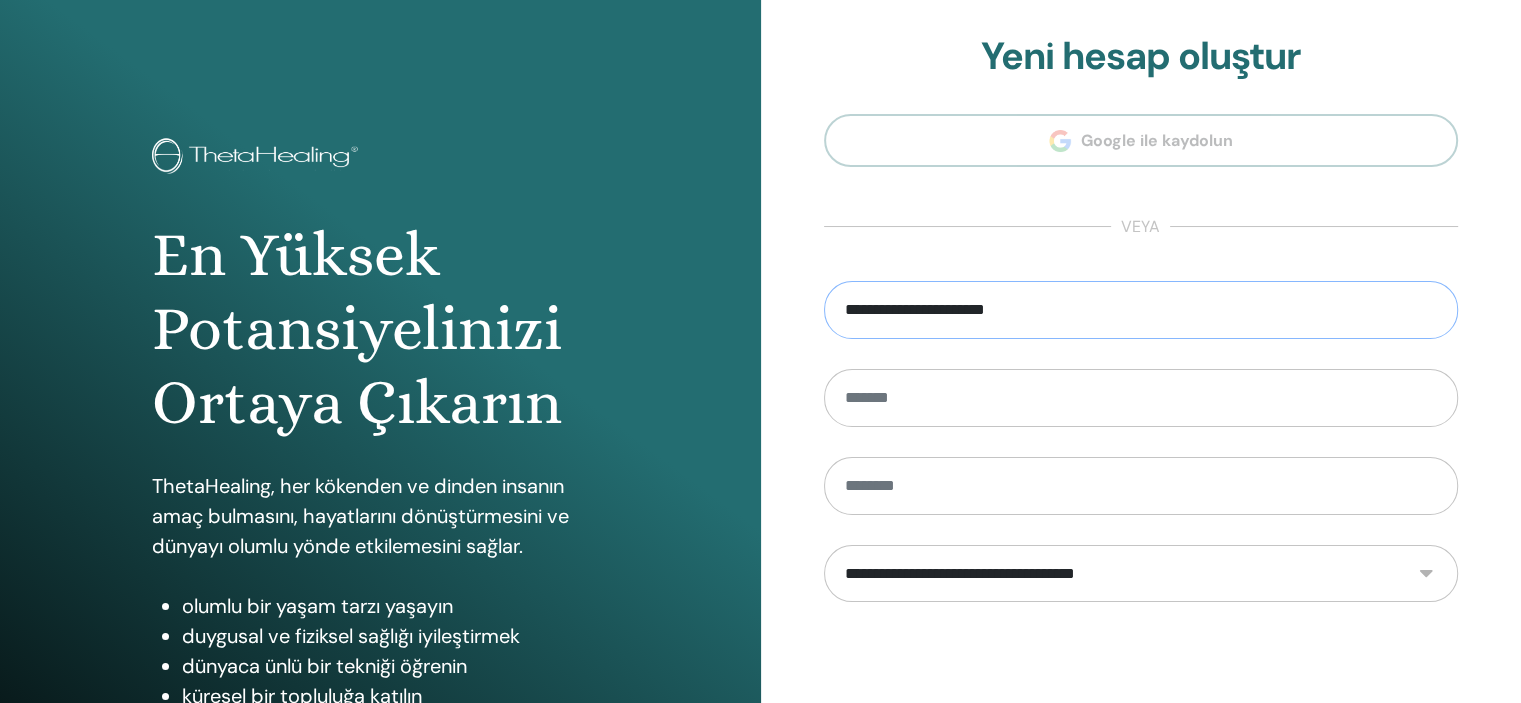 type on "**********" 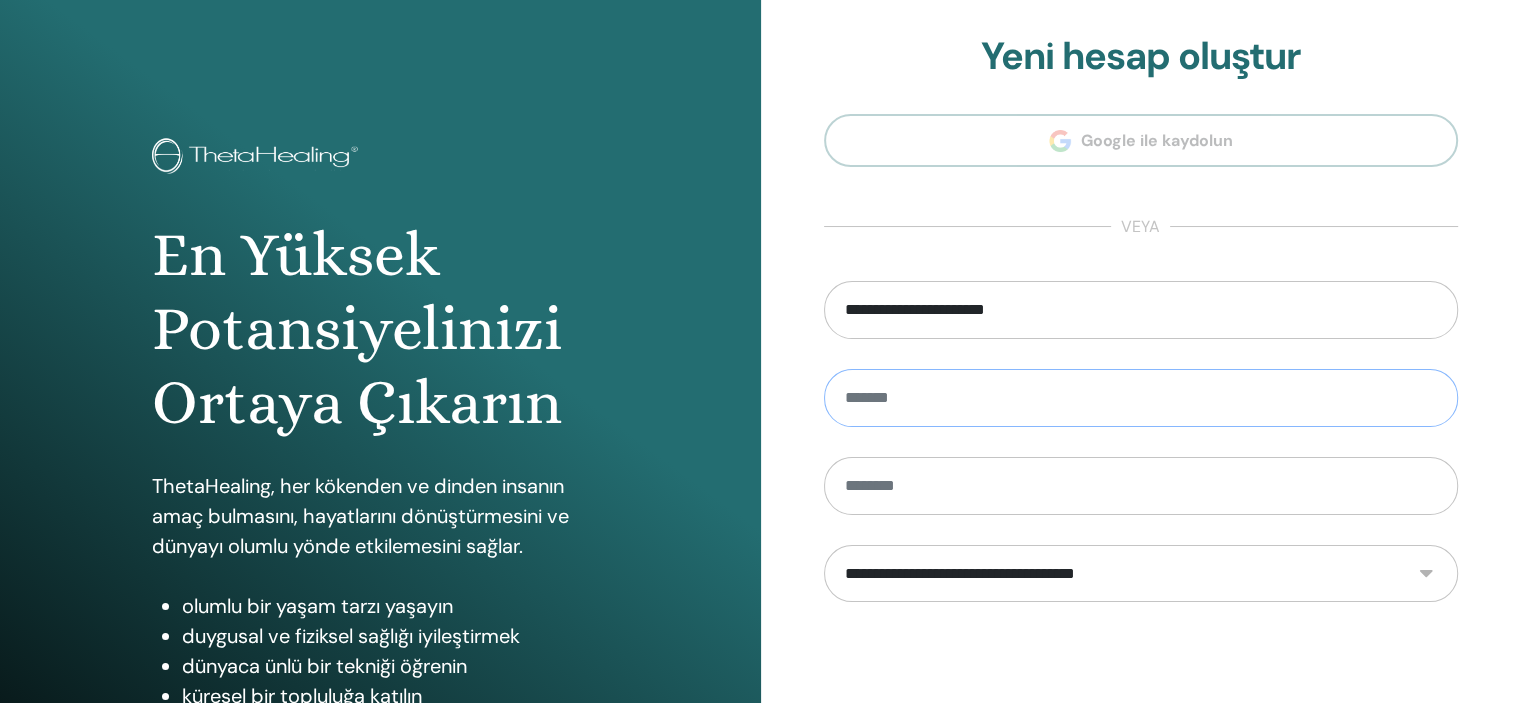 click at bounding box center (1141, 398) 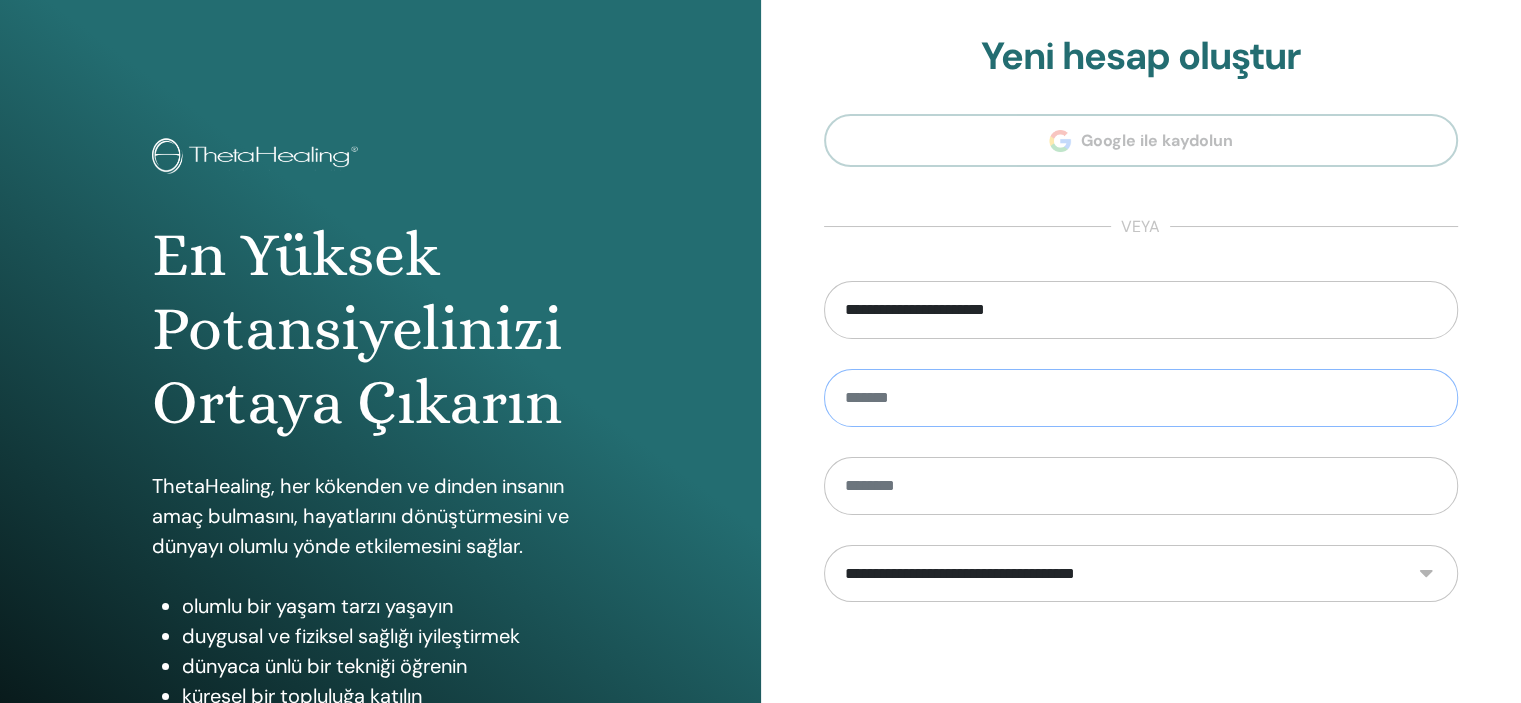 type on "*" 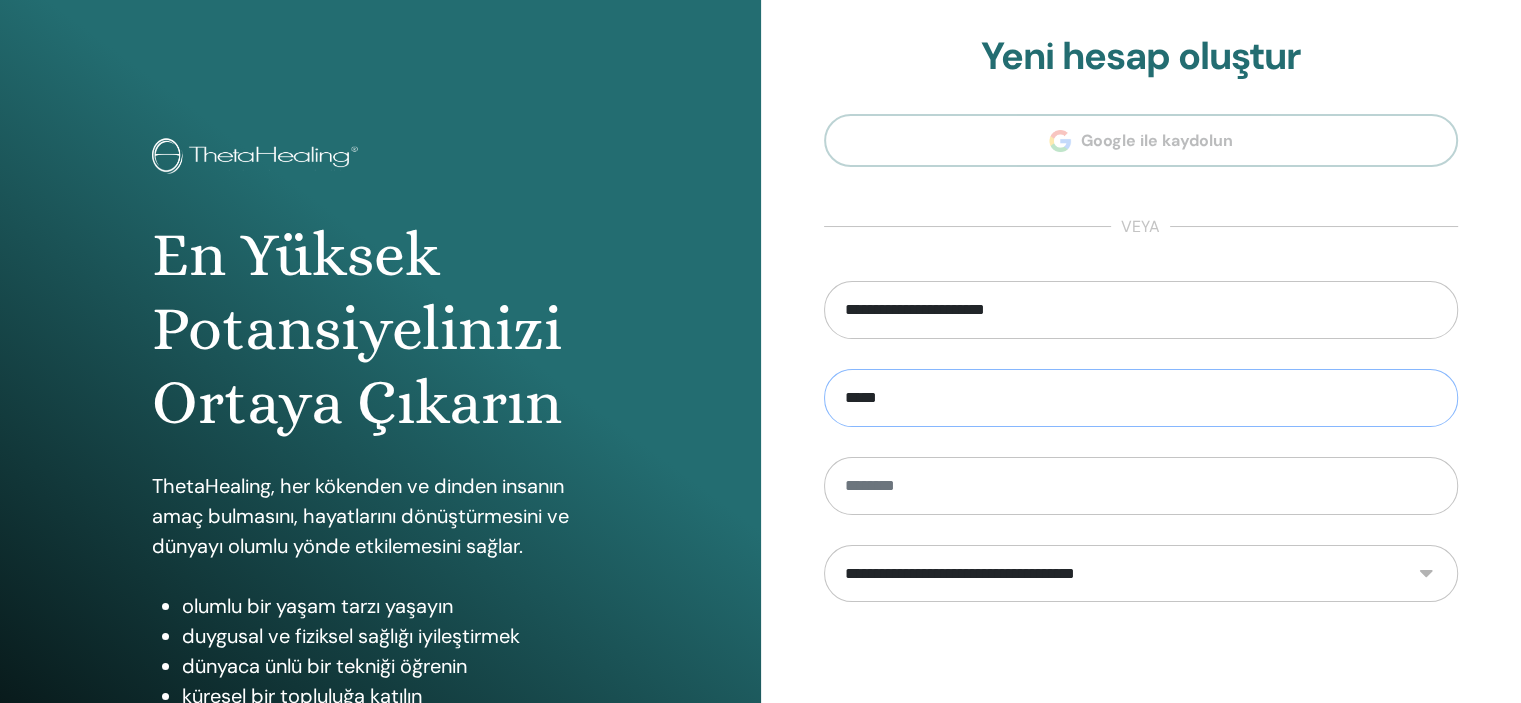type on "*****" 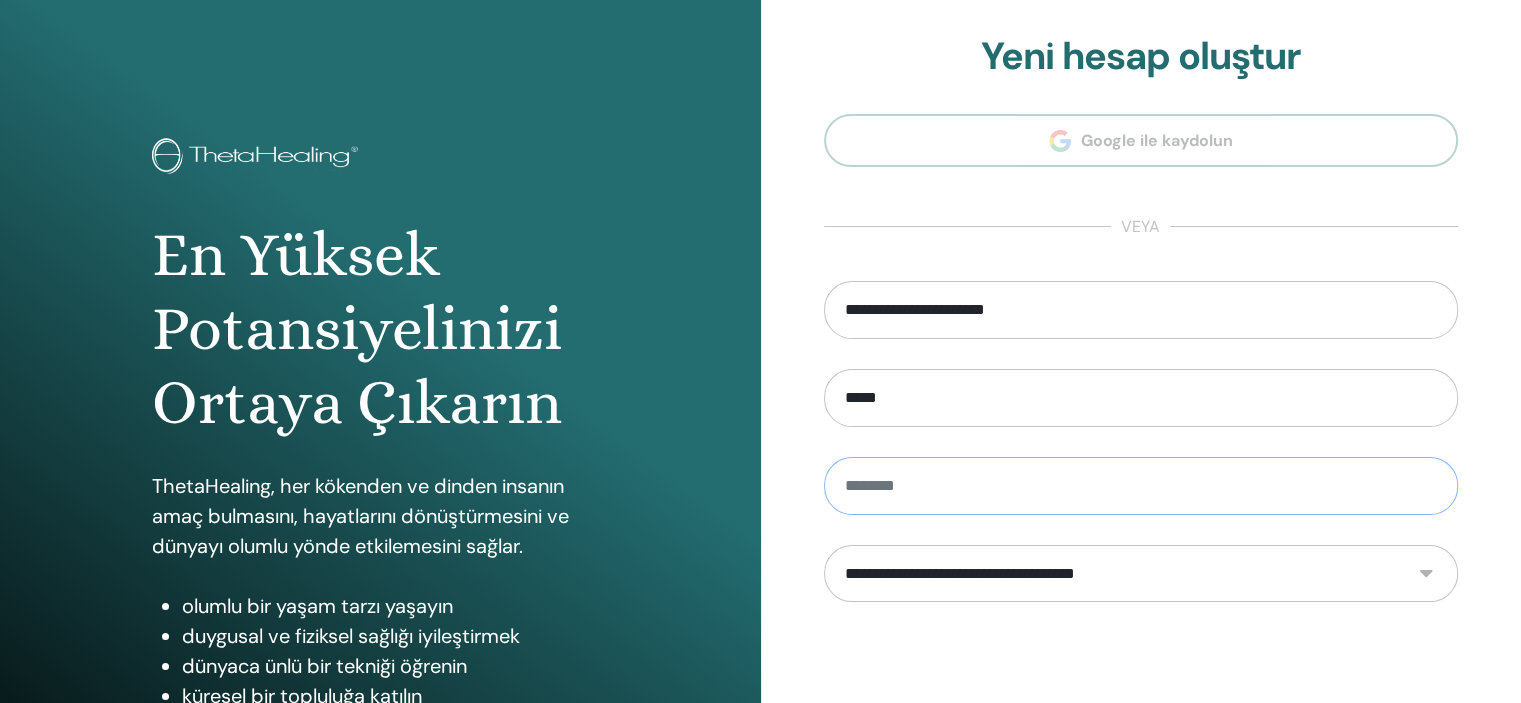 click at bounding box center [1141, 486] 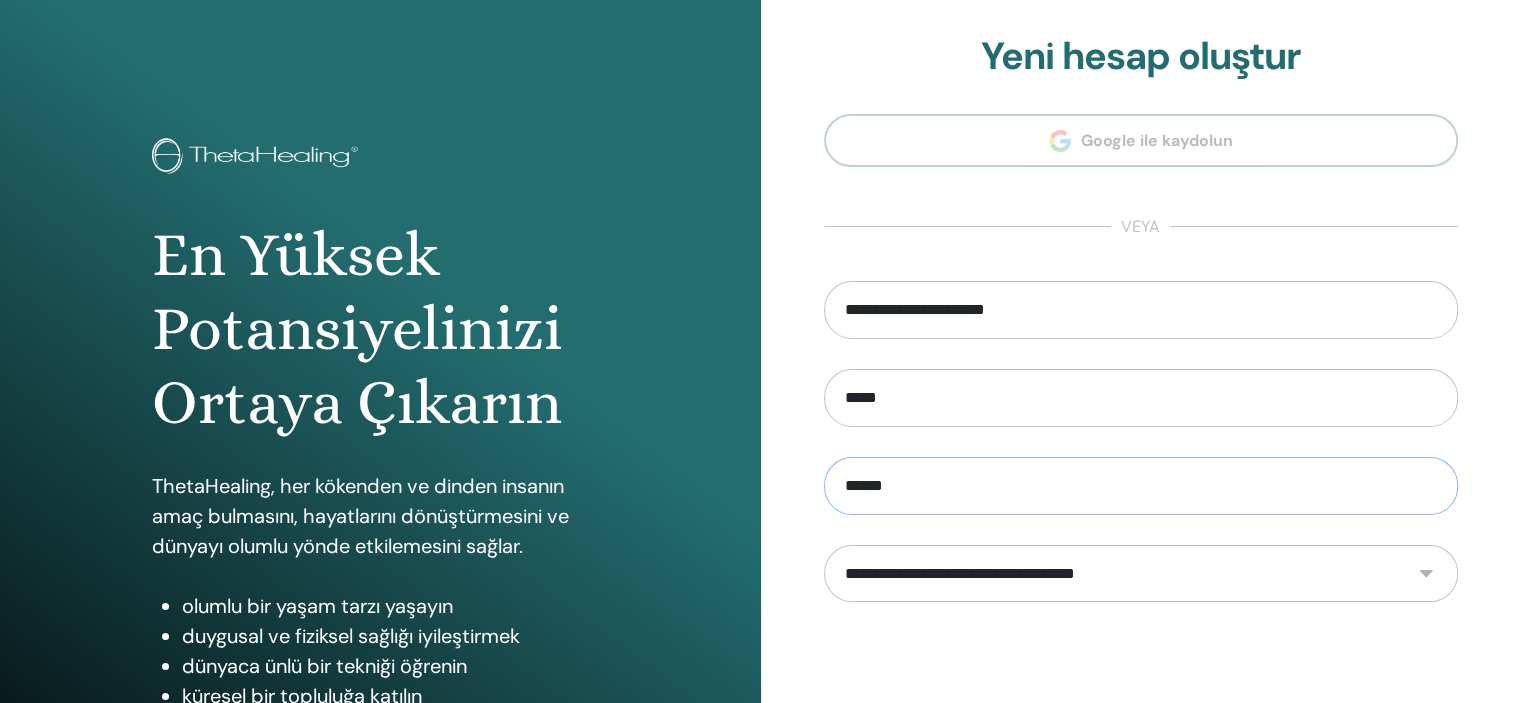 type on "******" 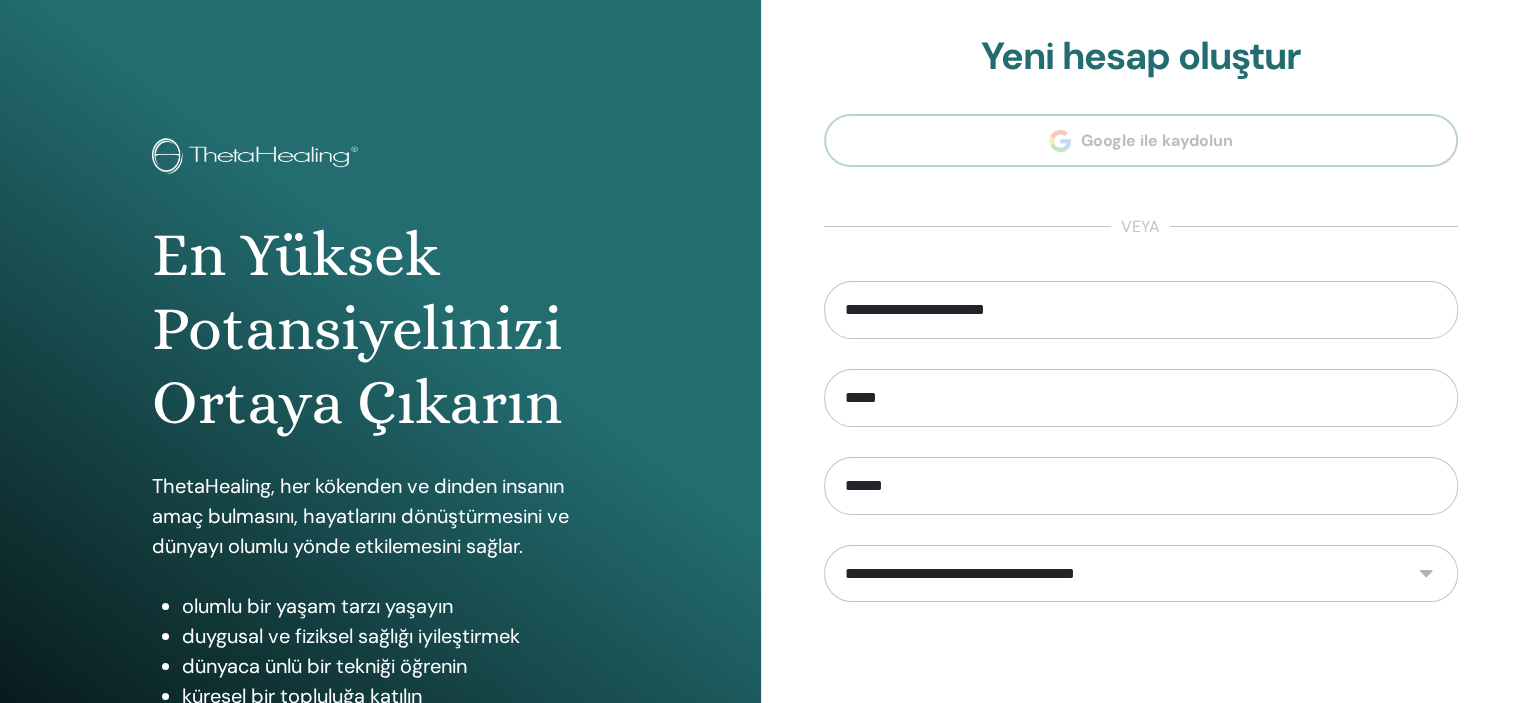 click on "**********" at bounding box center [1141, 574] 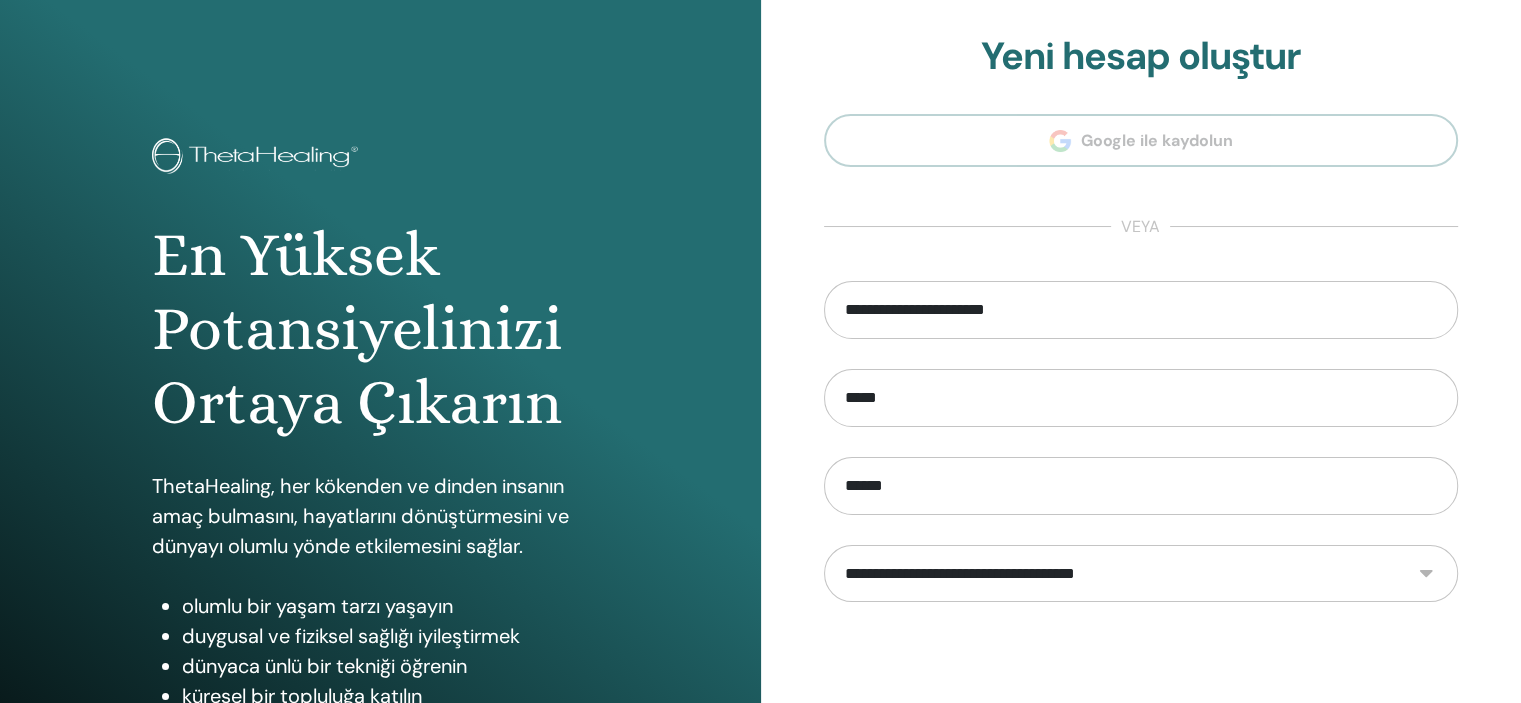 select on "***" 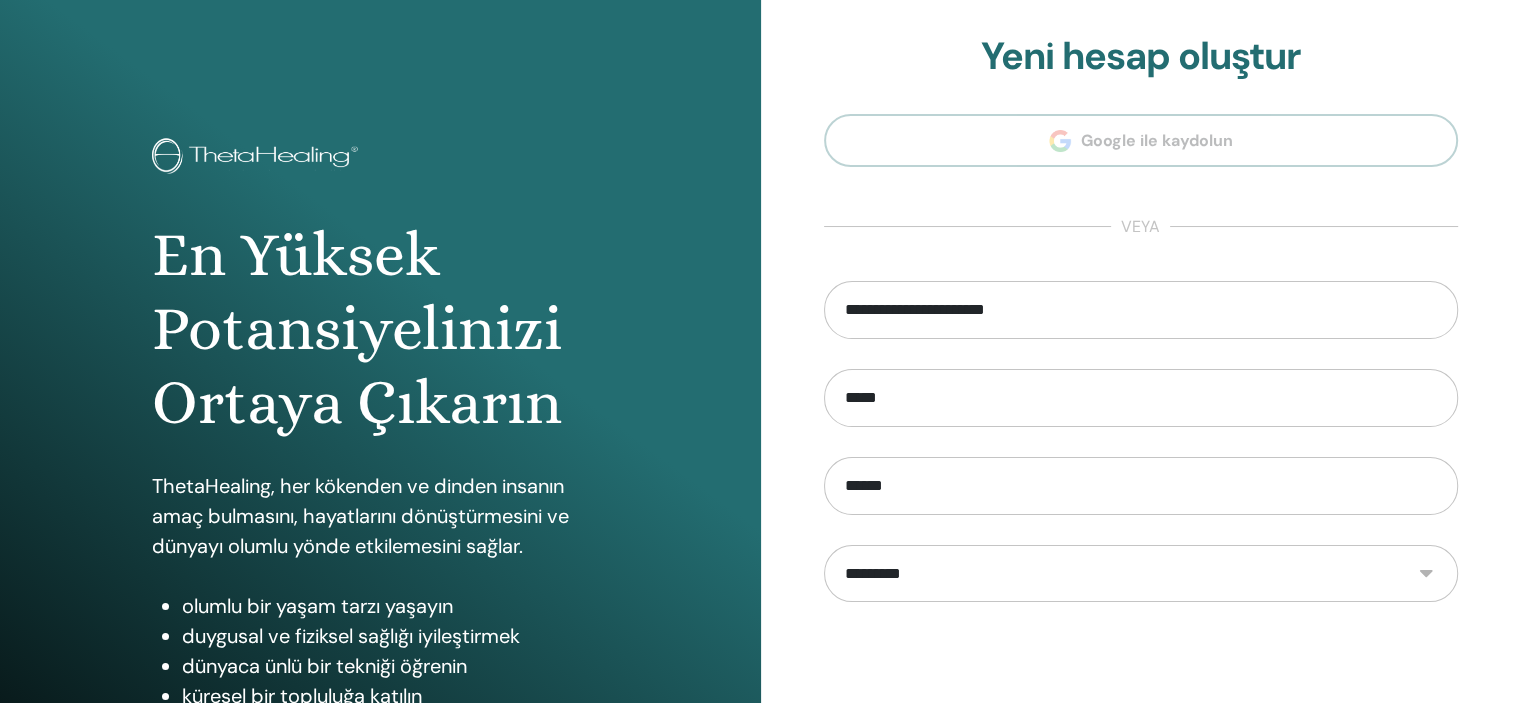 click on "**********" at bounding box center (1141, 574) 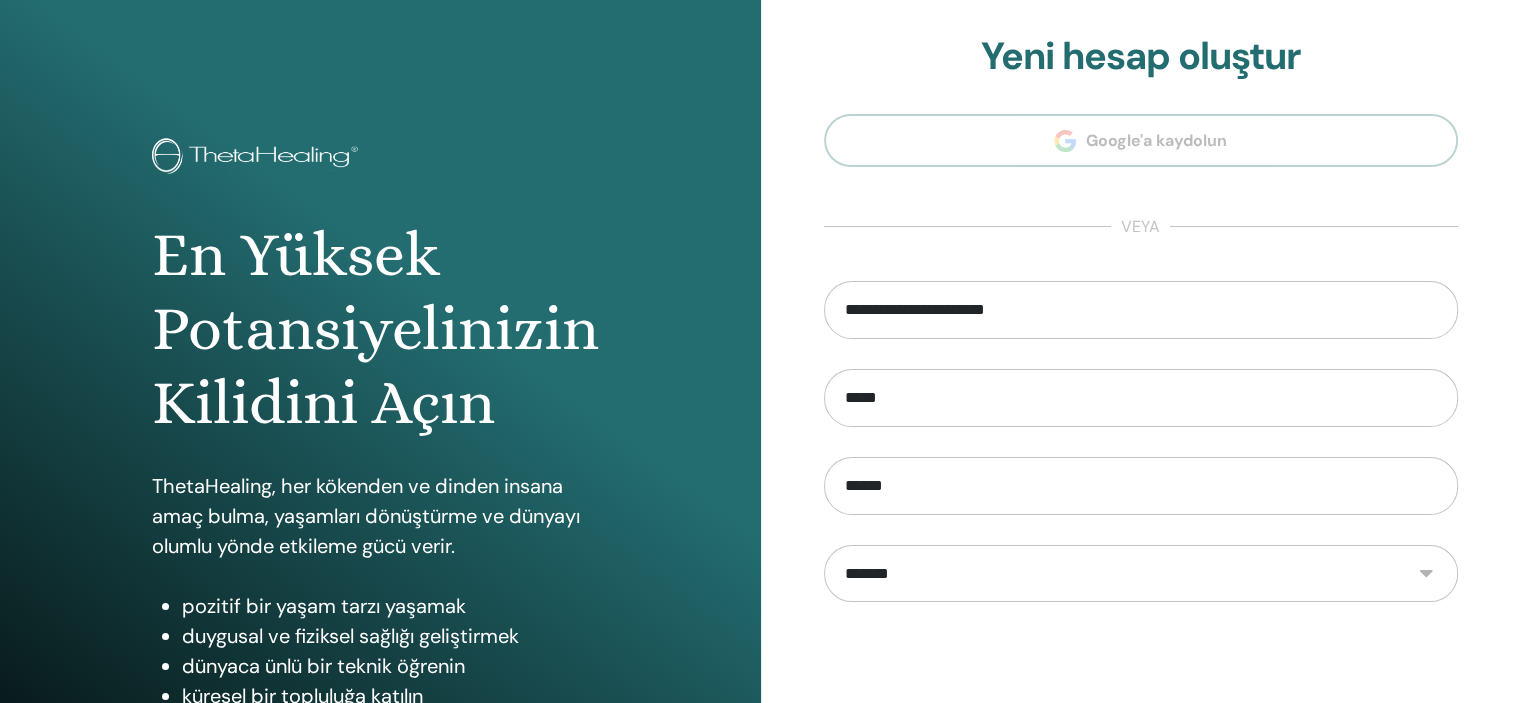 scroll, scrollTop: 200, scrollLeft: 0, axis: vertical 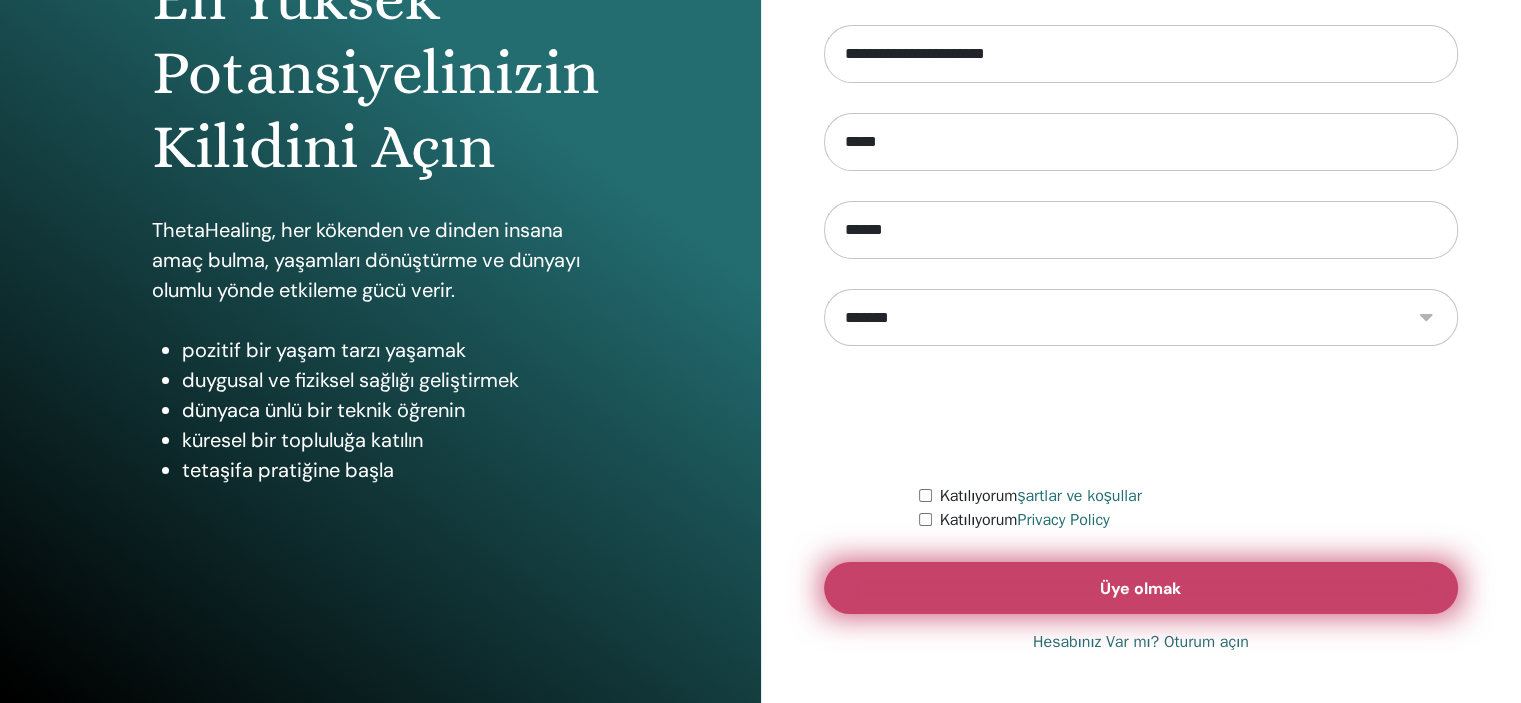 click on "Üye olmak" at bounding box center (1140, 588) 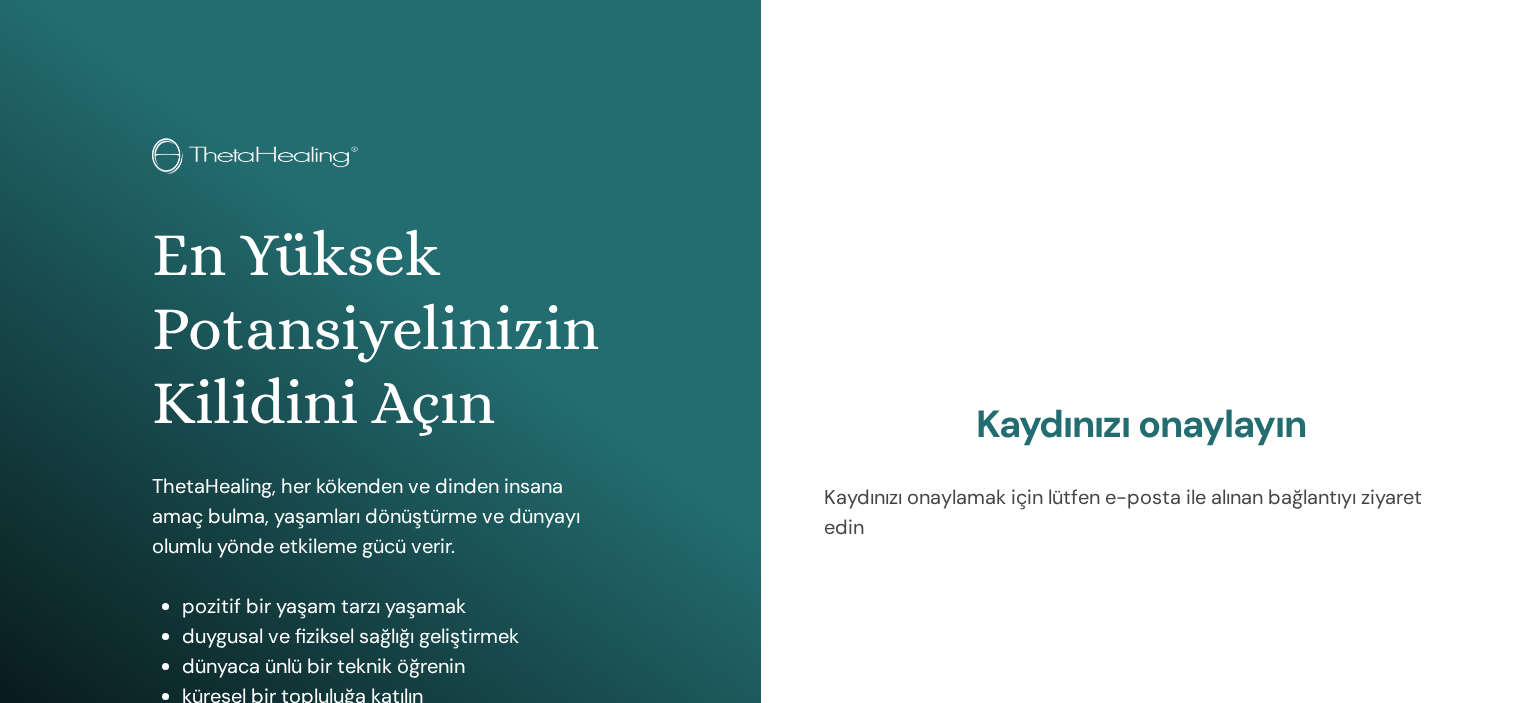 scroll, scrollTop: 0, scrollLeft: 0, axis: both 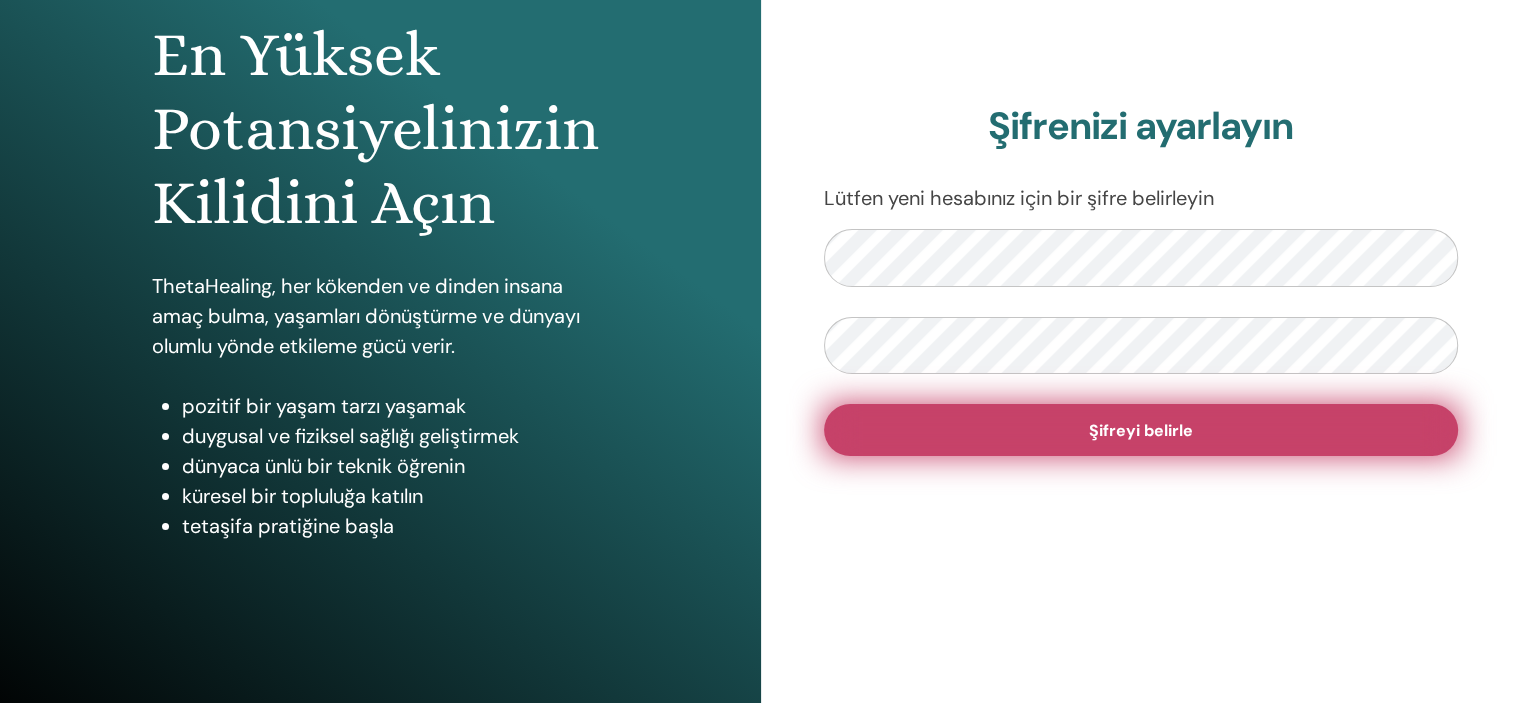 click on "Şifreyi belirle" at bounding box center (1141, 430) 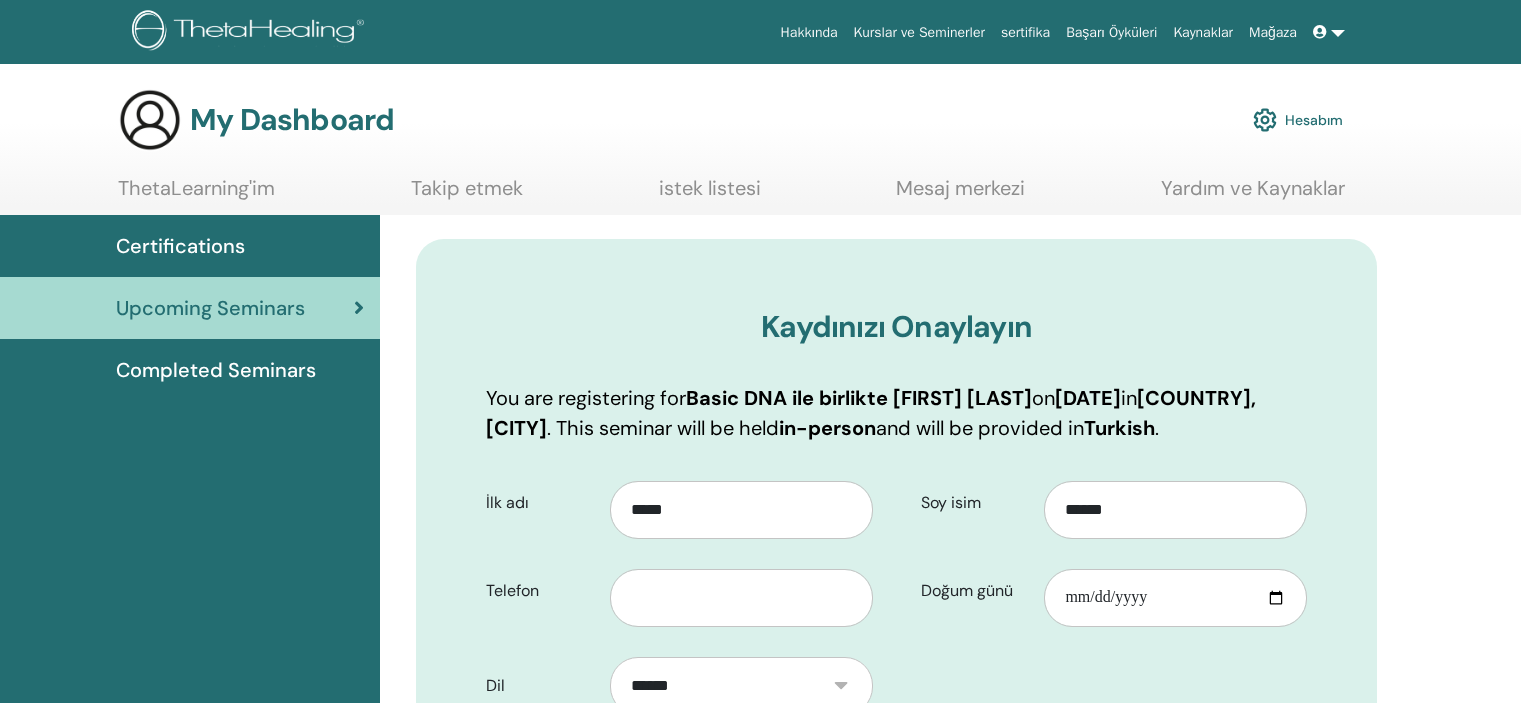 scroll, scrollTop: 0, scrollLeft: 0, axis: both 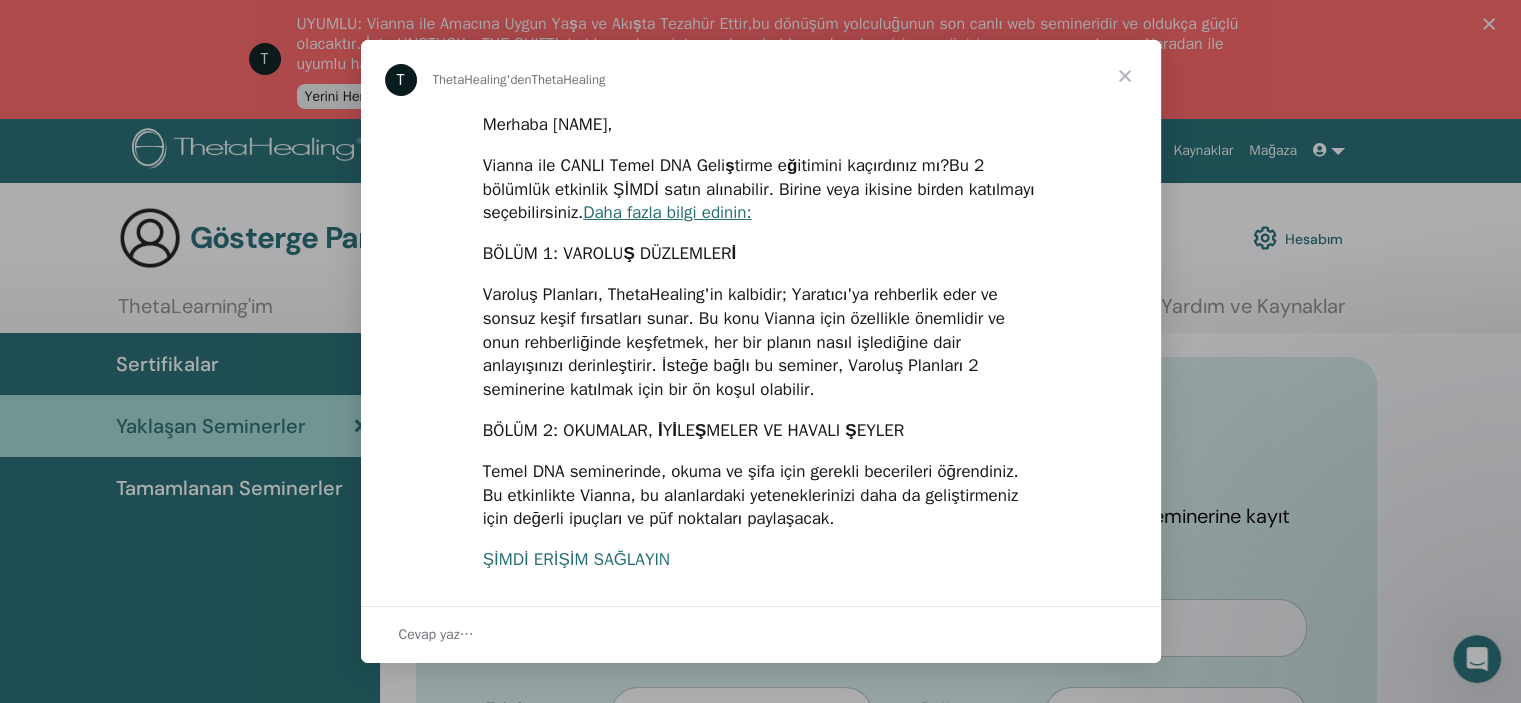 click on "ŞİMDİ ERİŞİM SAĞLAYIN" at bounding box center [576, 559] 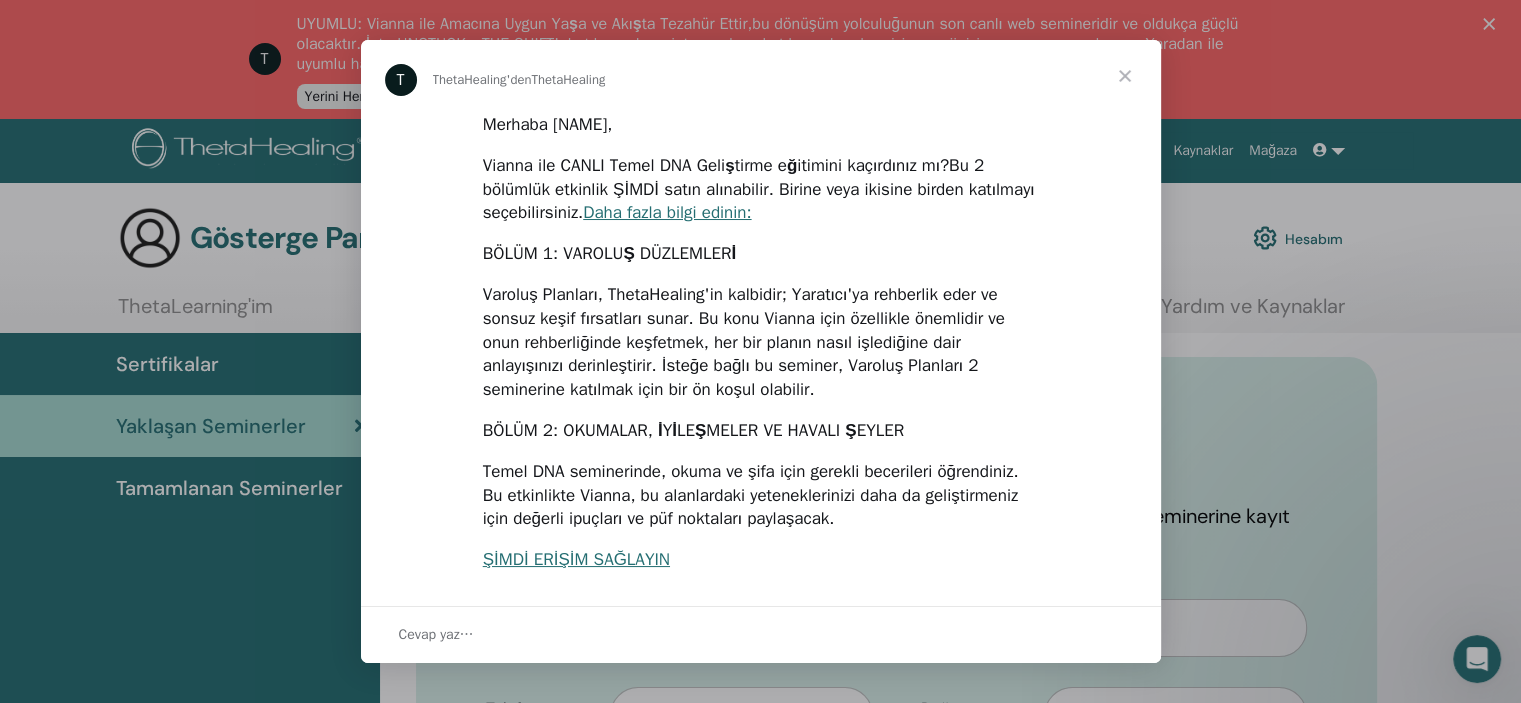 click at bounding box center (1125, 76) 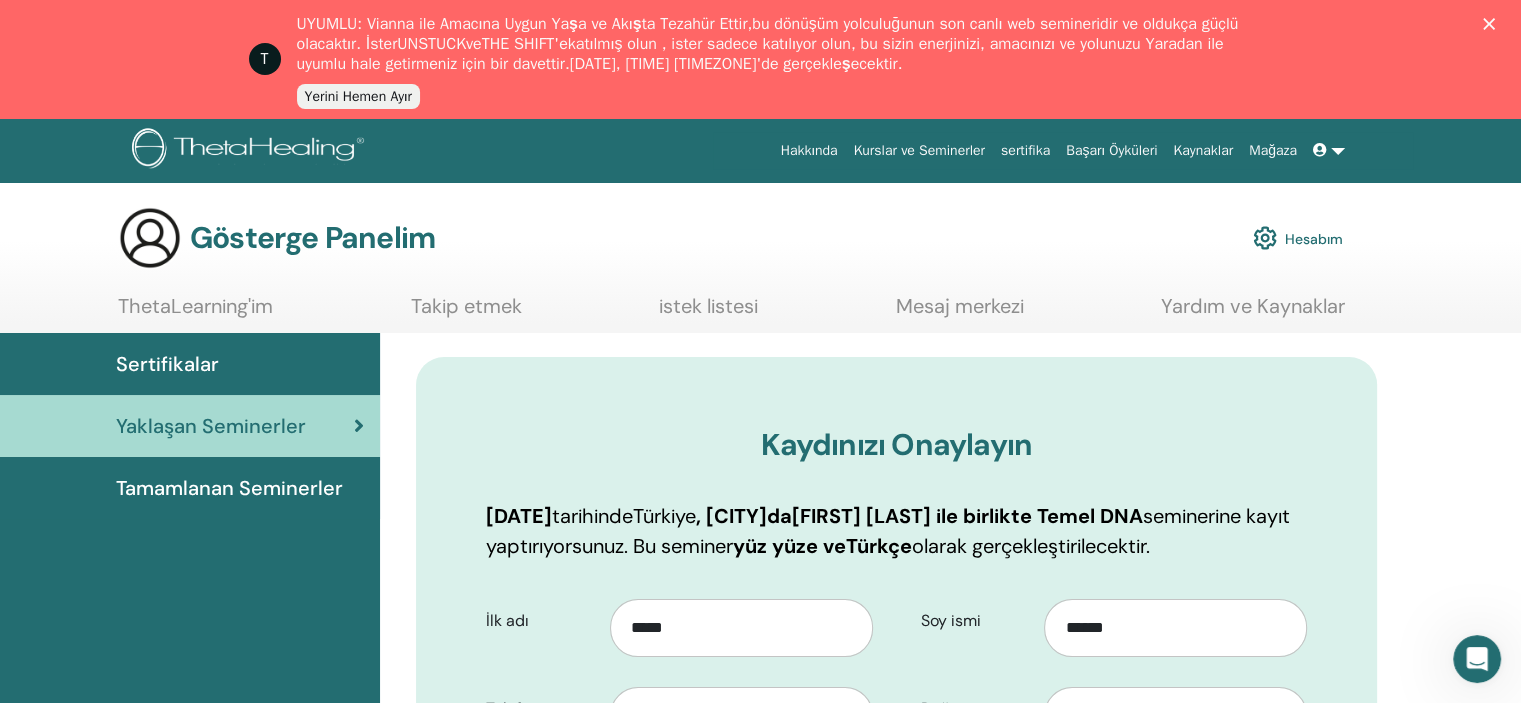scroll, scrollTop: 347, scrollLeft: 0, axis: vertical 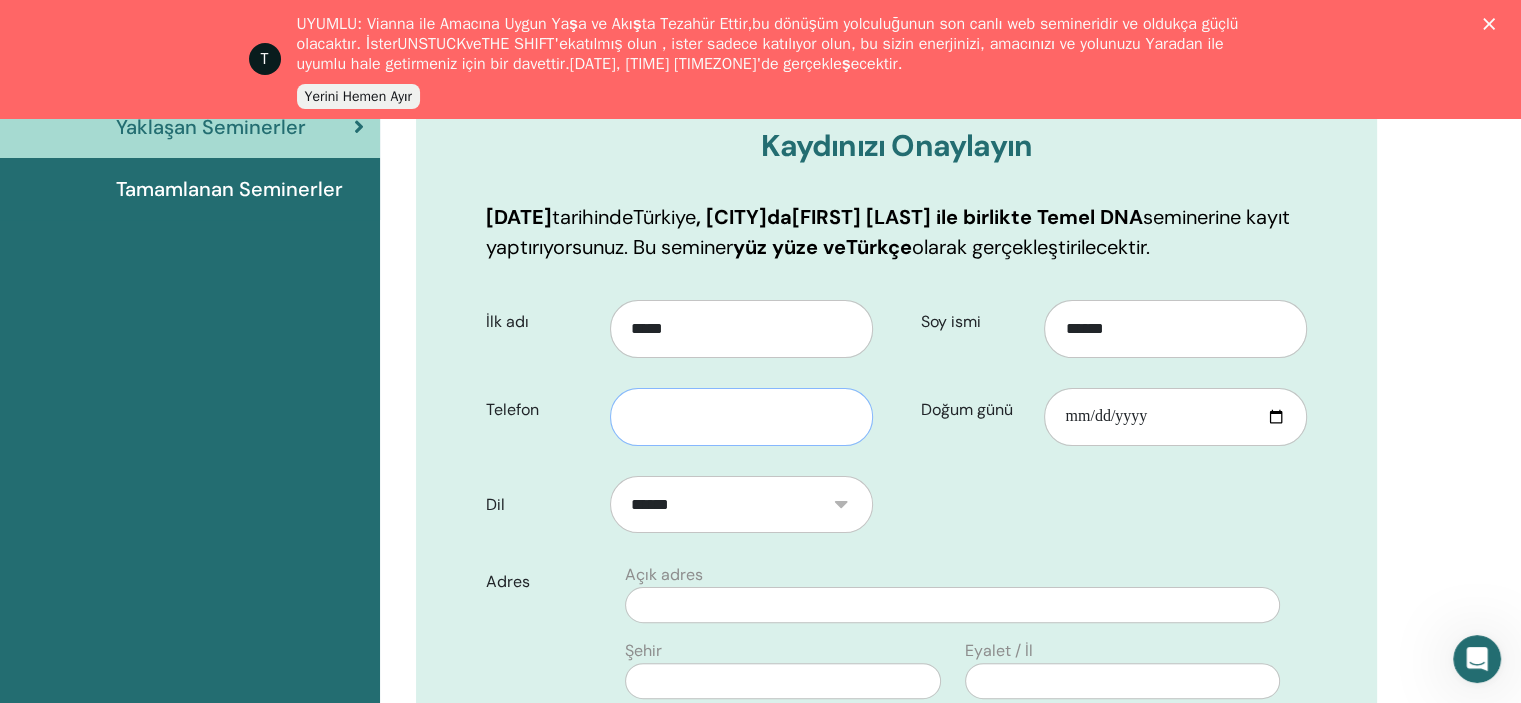 click at bounding box center (741, 417) 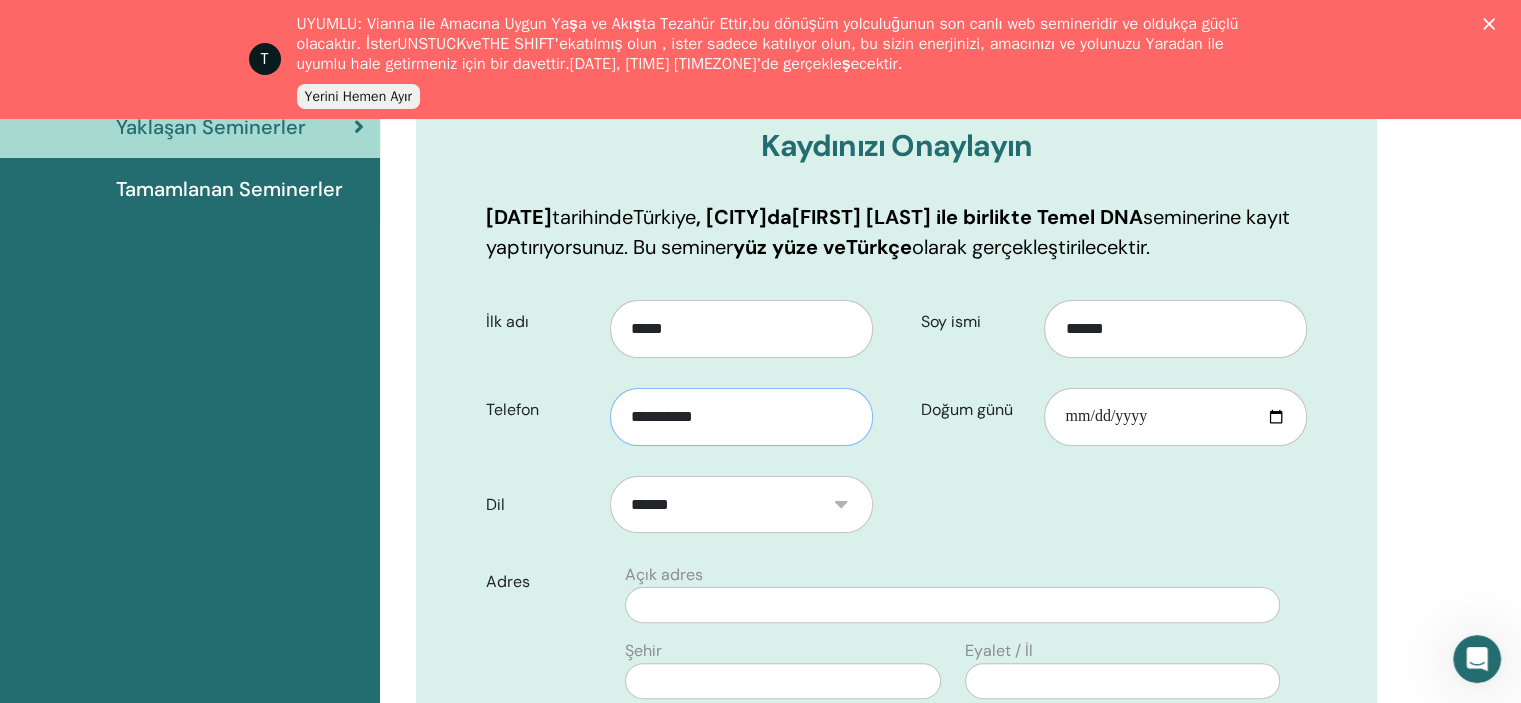 type on "**********" 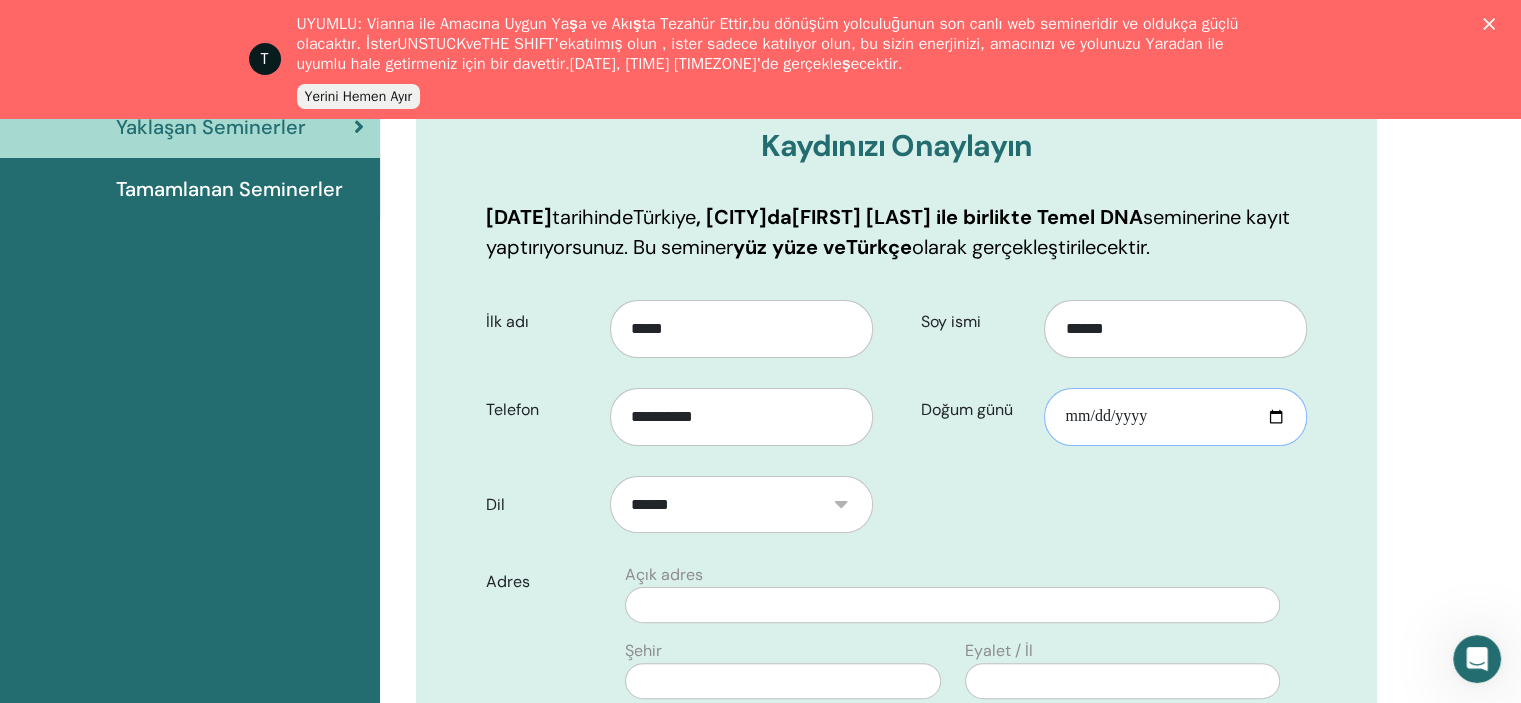 drag, startPoint x: 1058, startPoint y: 456, endPoint x: 1056, endPoint y: 493, distance: 37.054016 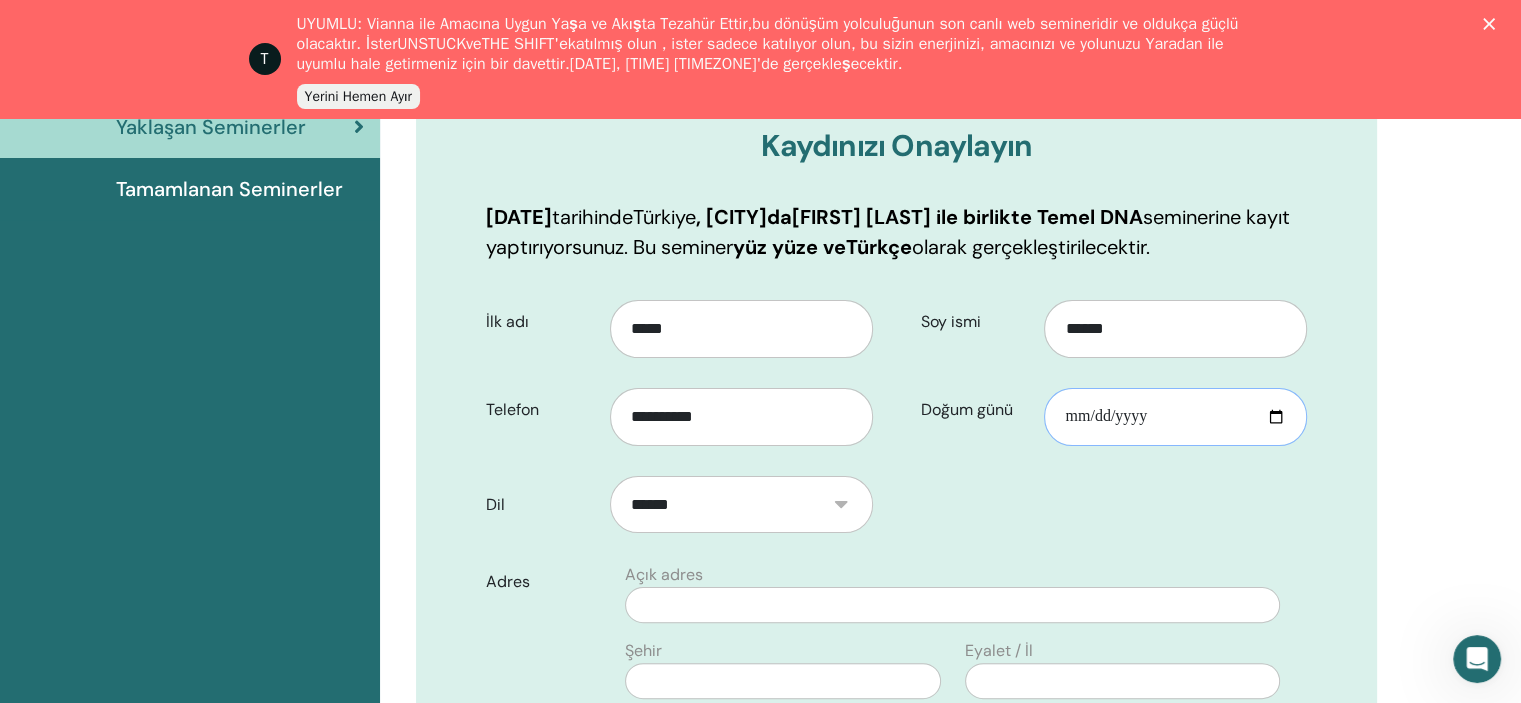 click on "Doğum günü" at bounding box center (1175, 417) 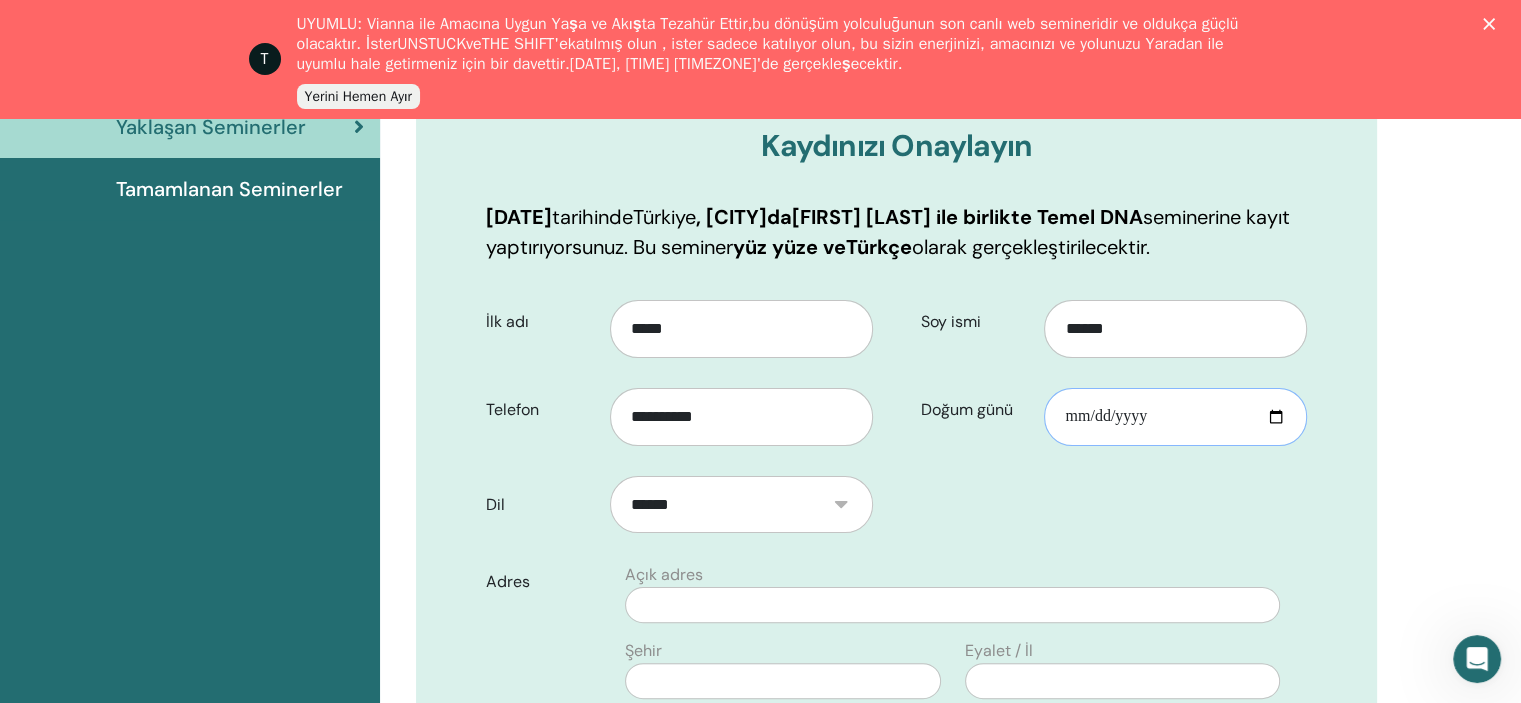type on "**********" 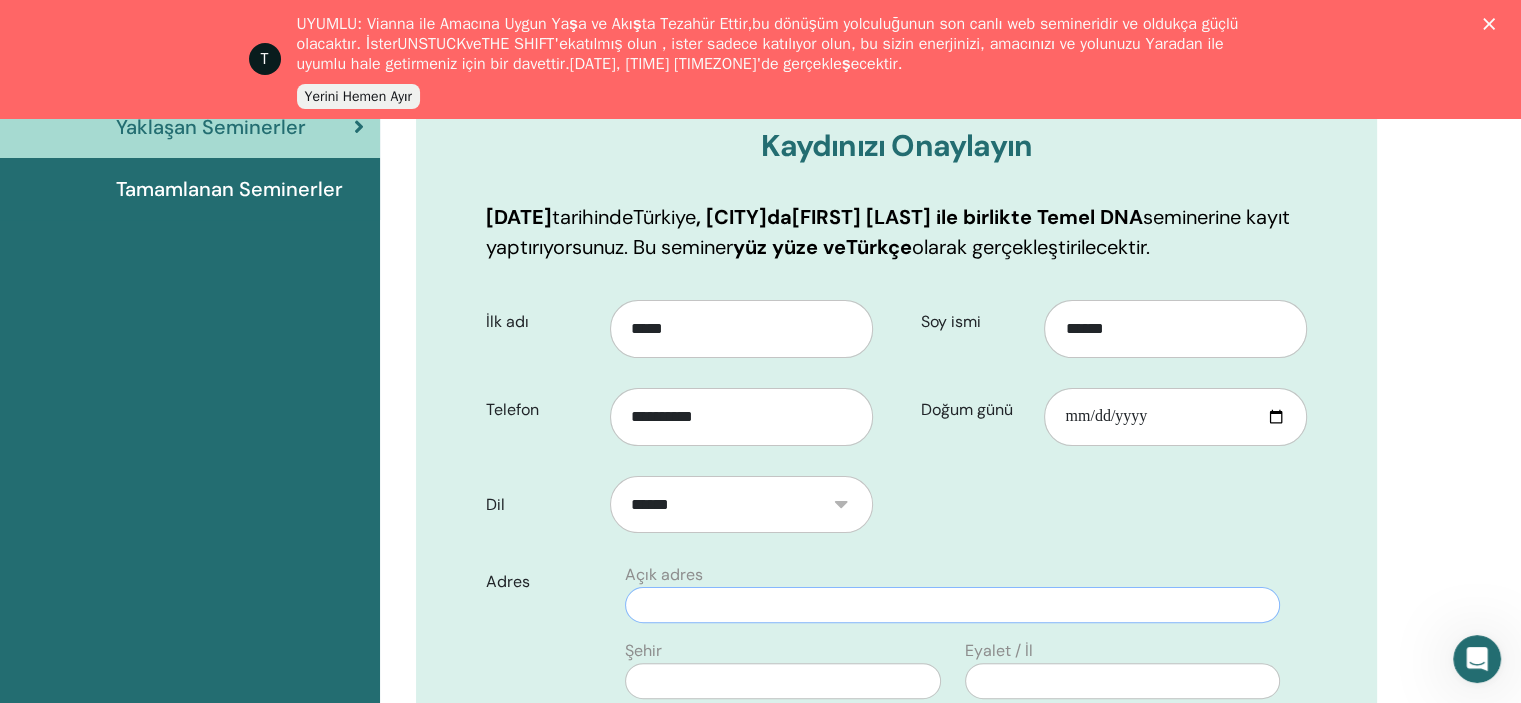 click at bounding box center [952, 605] 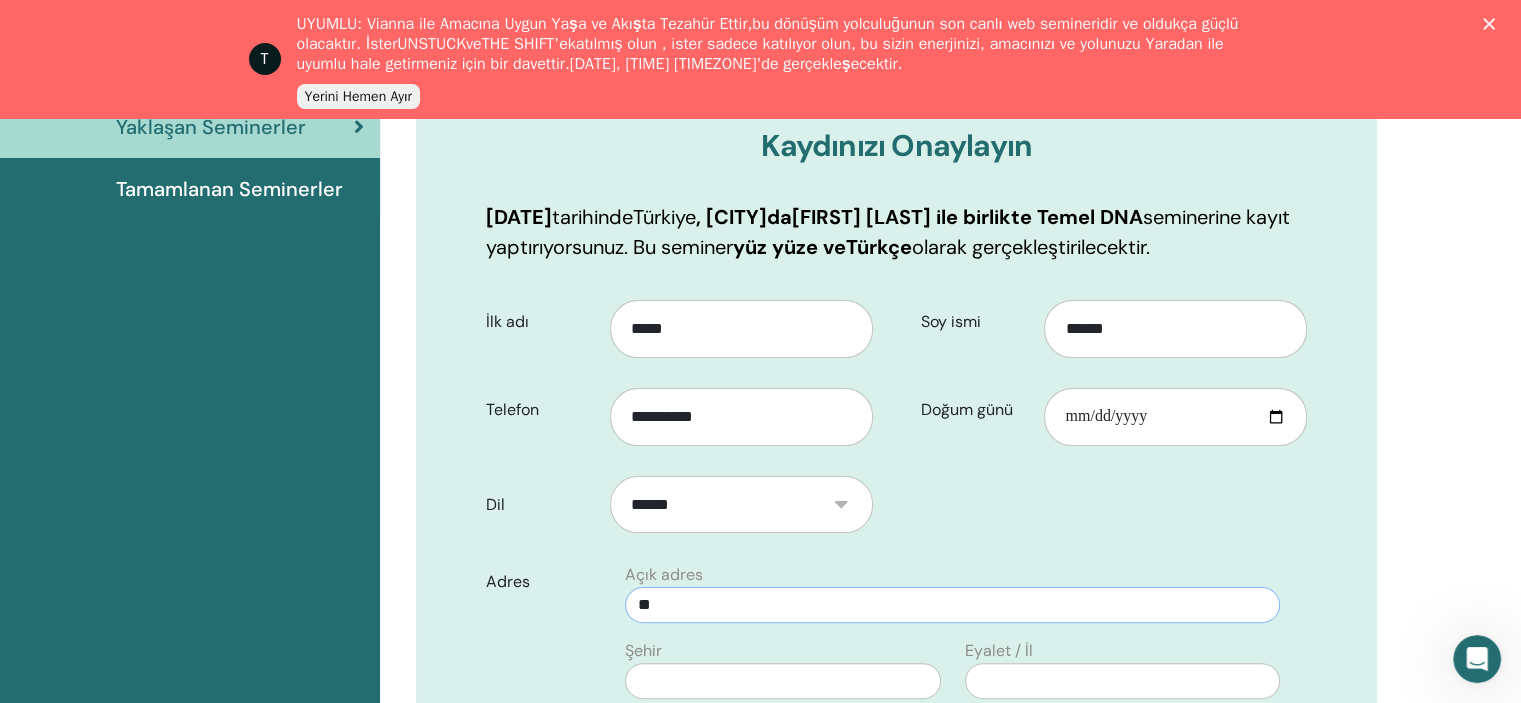 type on "*" 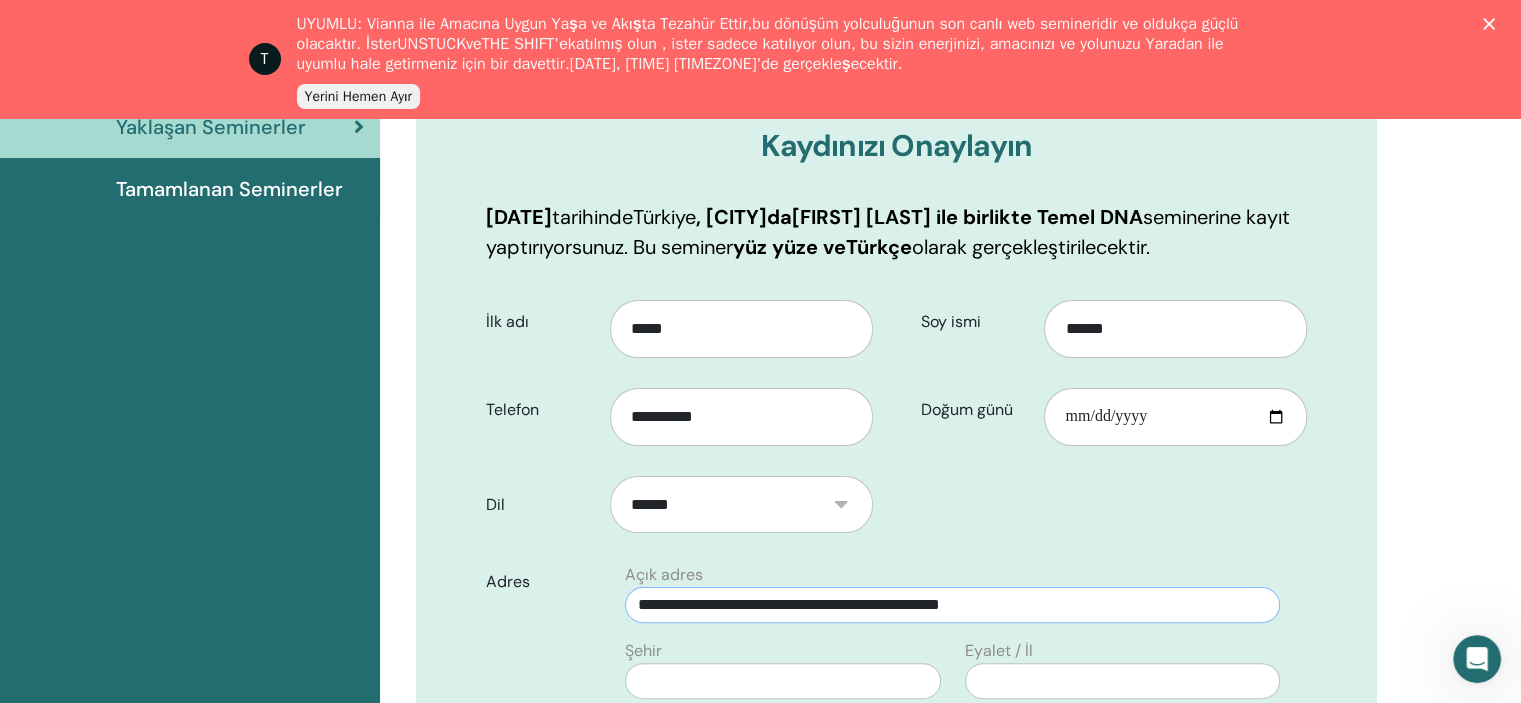 type on "**********" 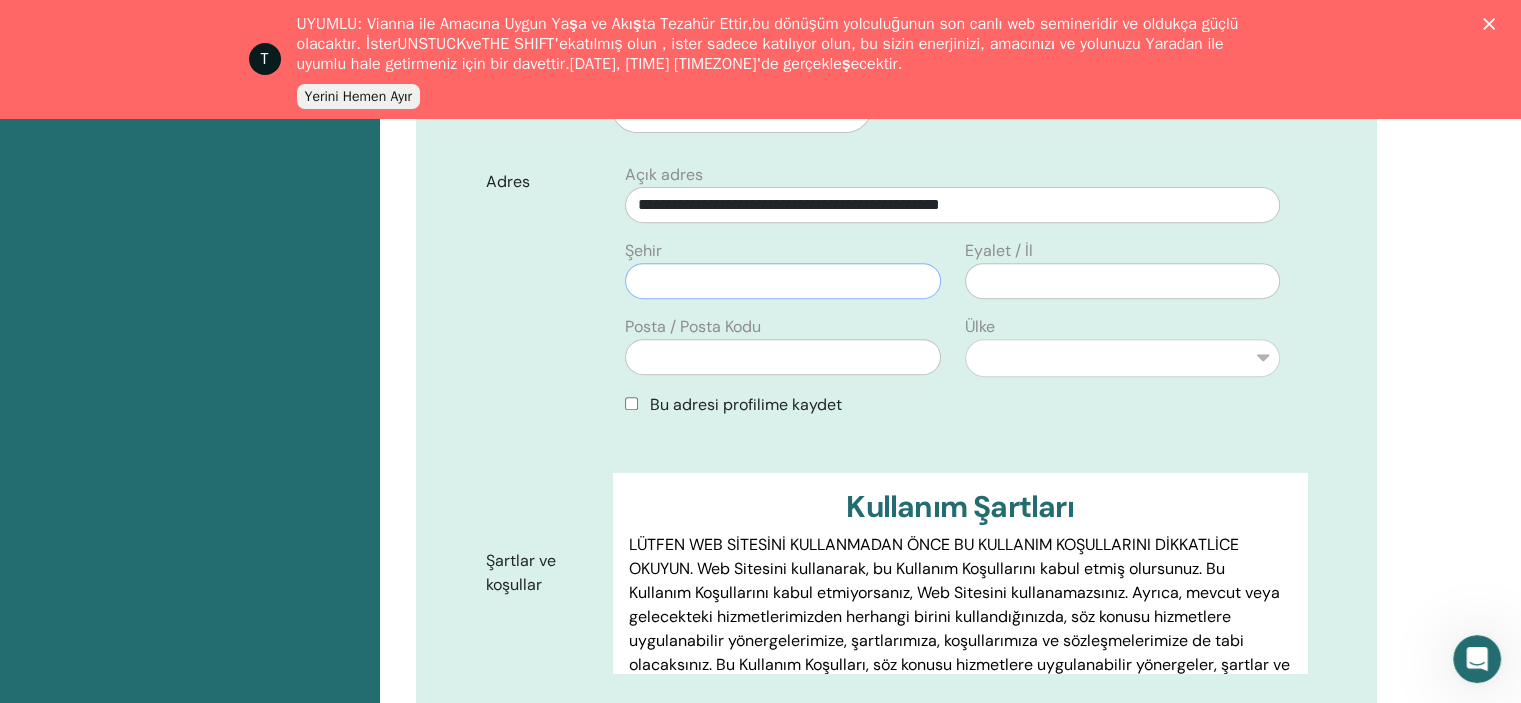 click at bounding box center [782, 281] 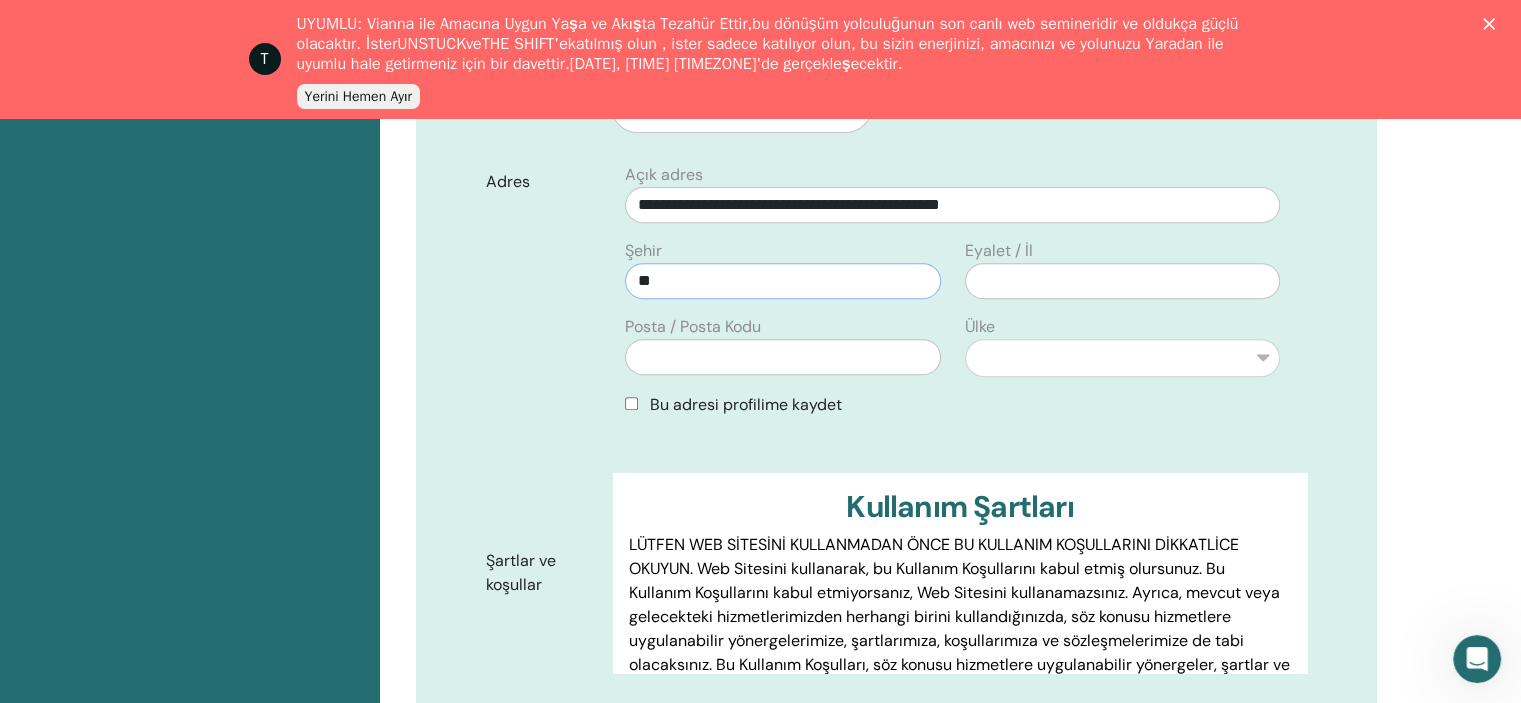 type on "*" 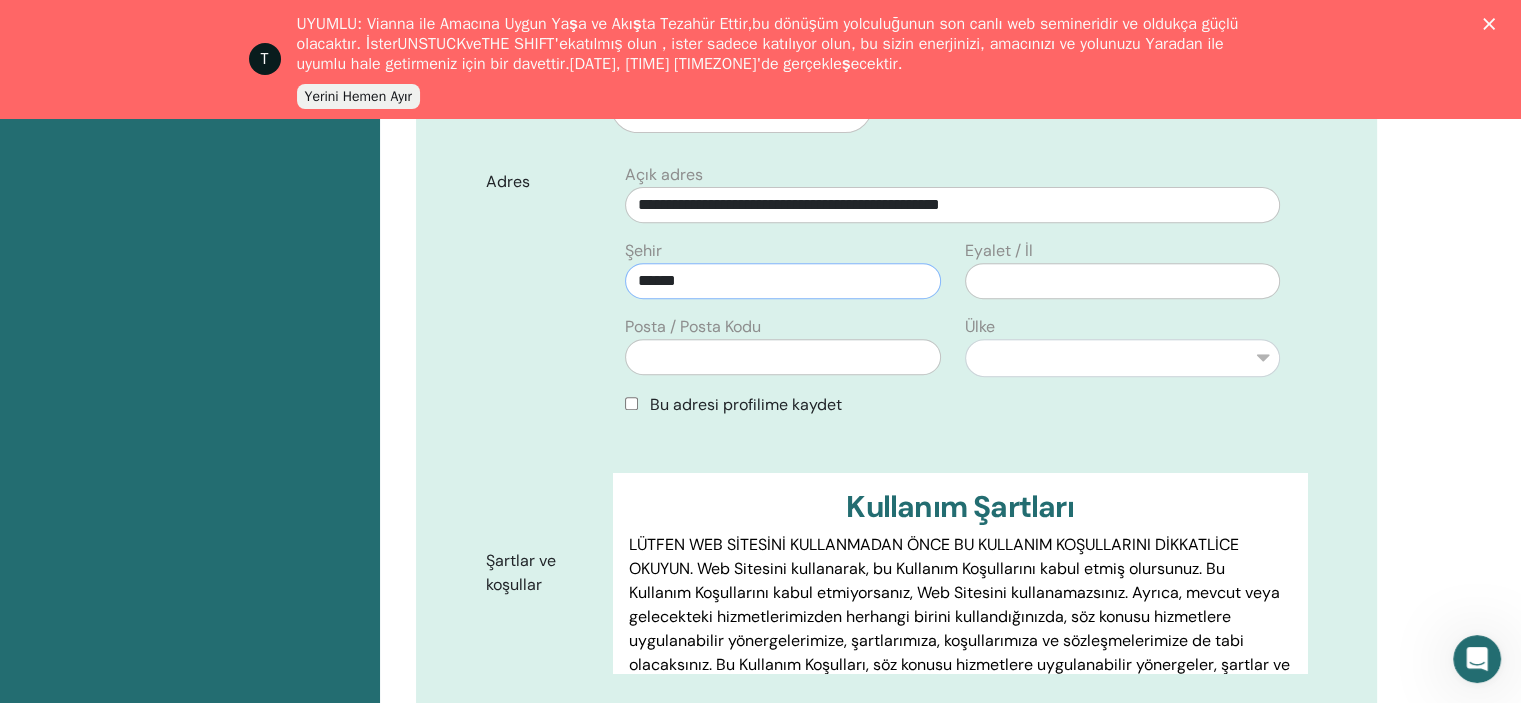 type on "******" 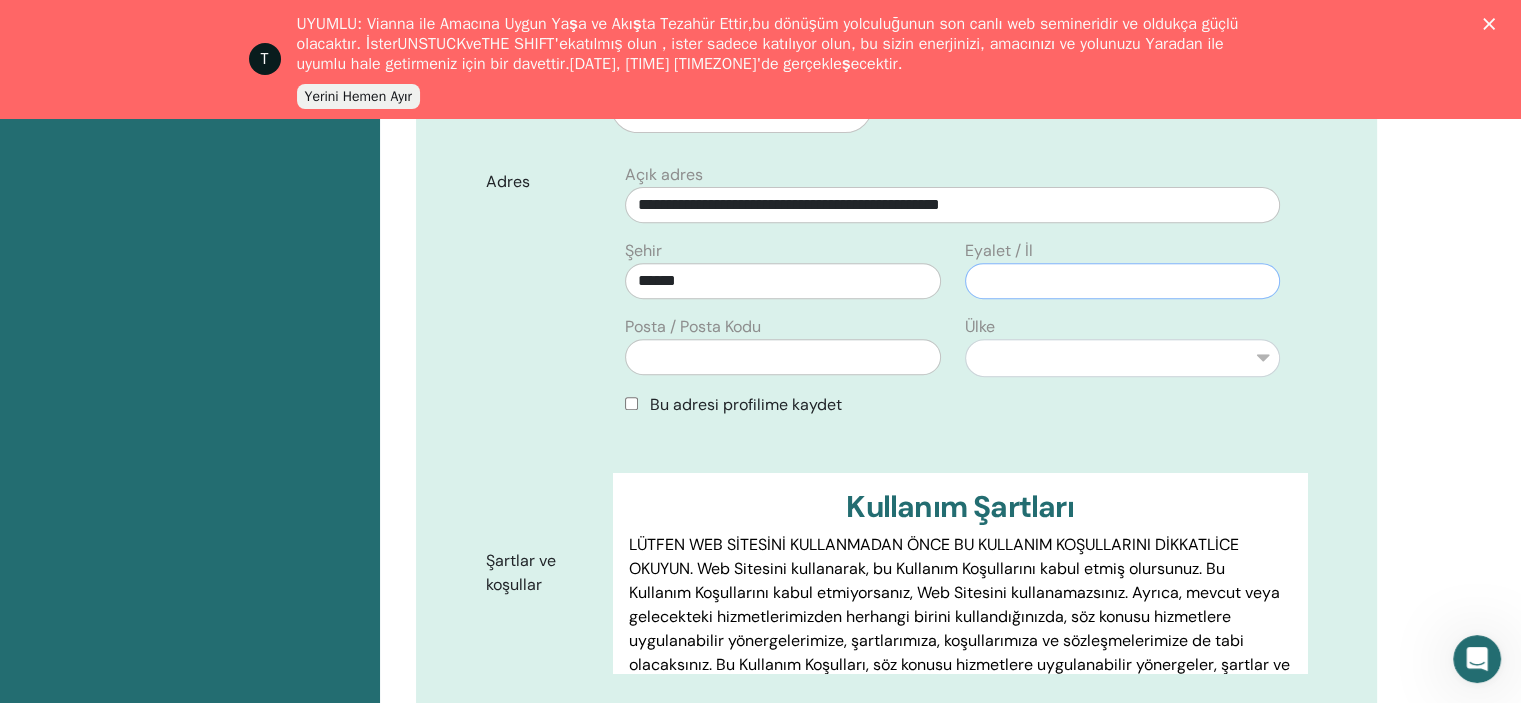 click at bounding box center (1122, 281) 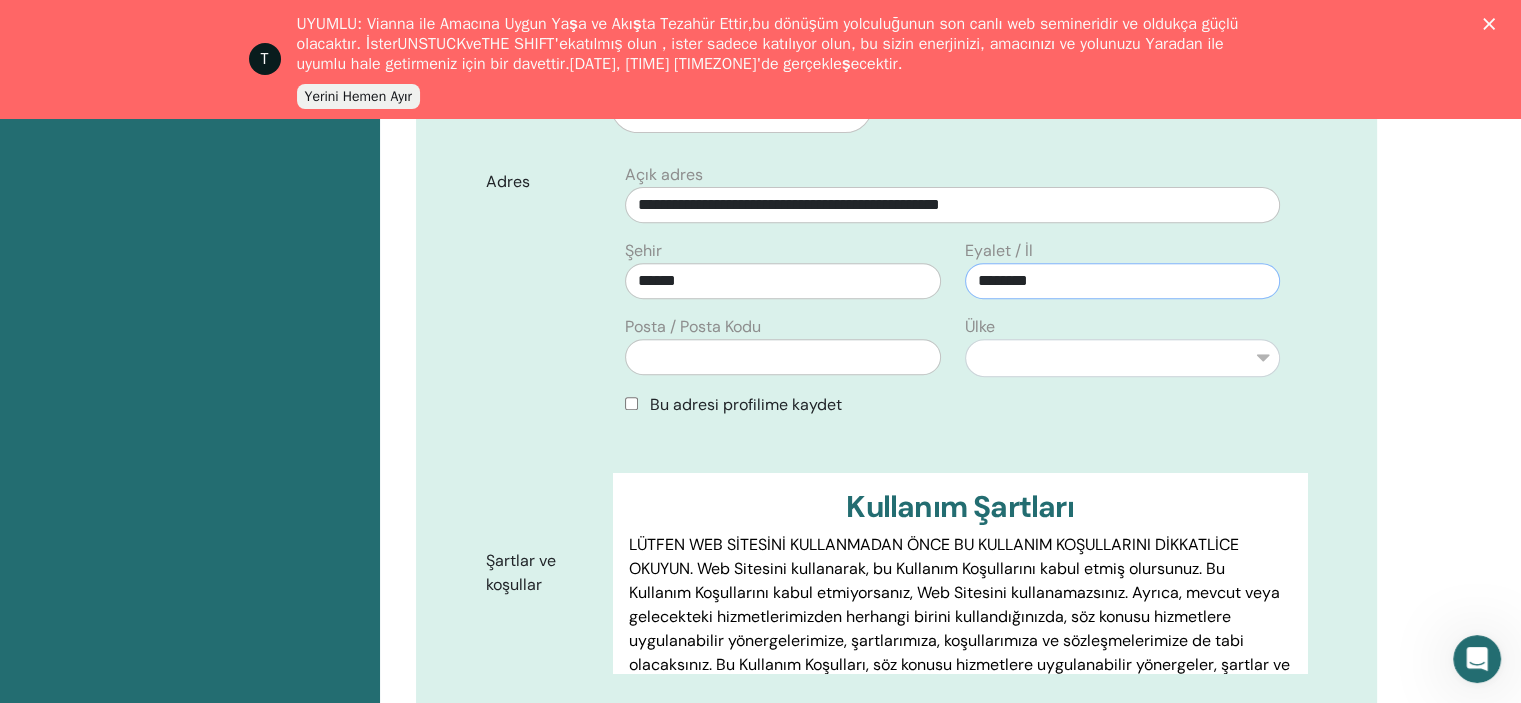 type on "********" 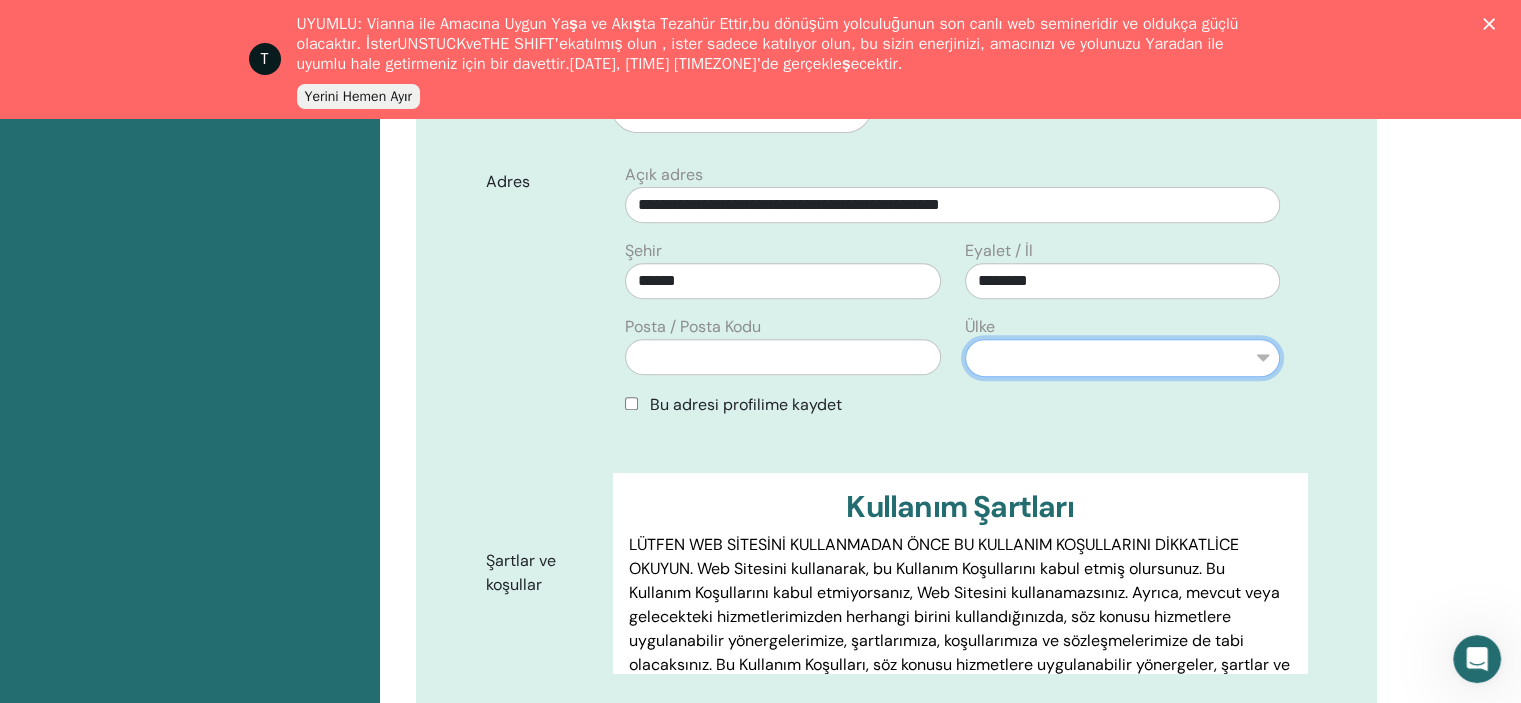 click on "**********" at bounding box center [1122, 358] 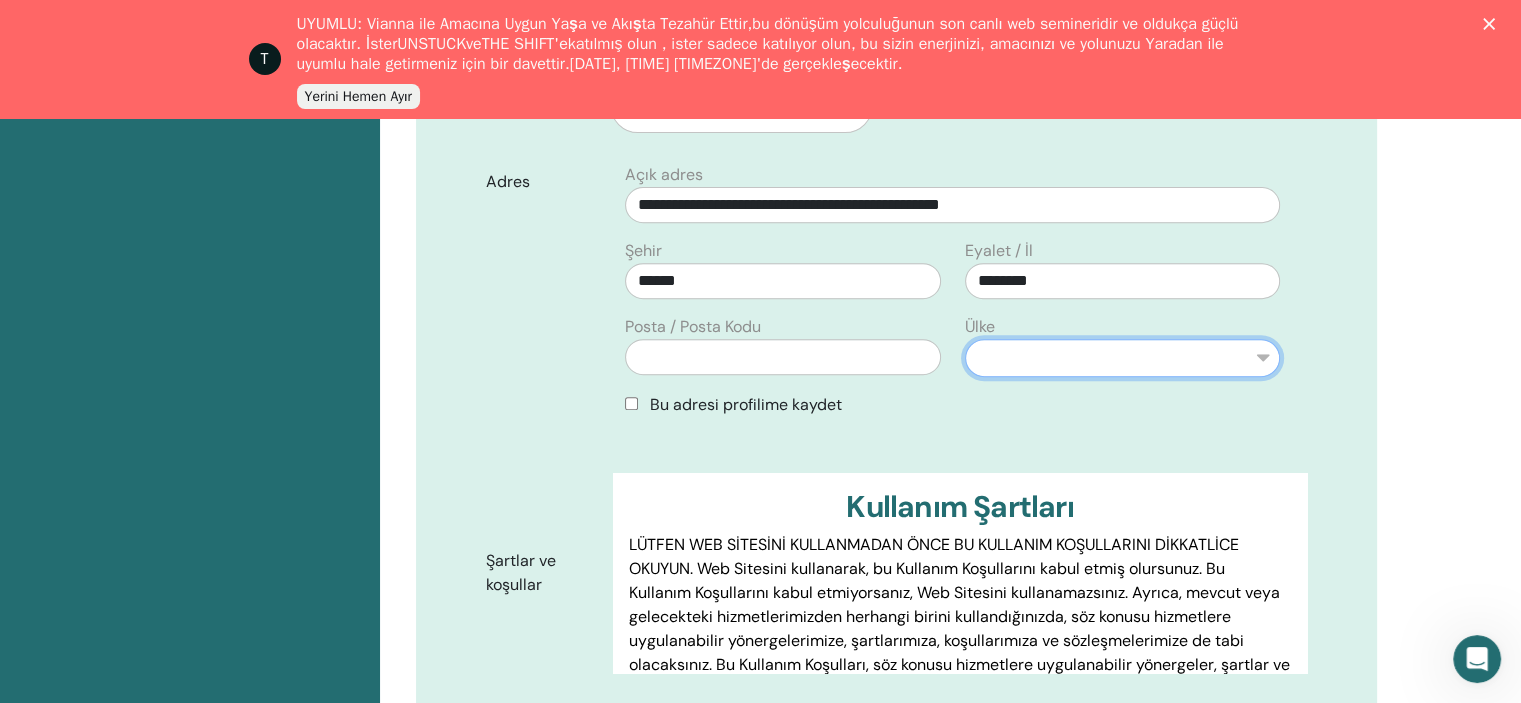 select on "**" 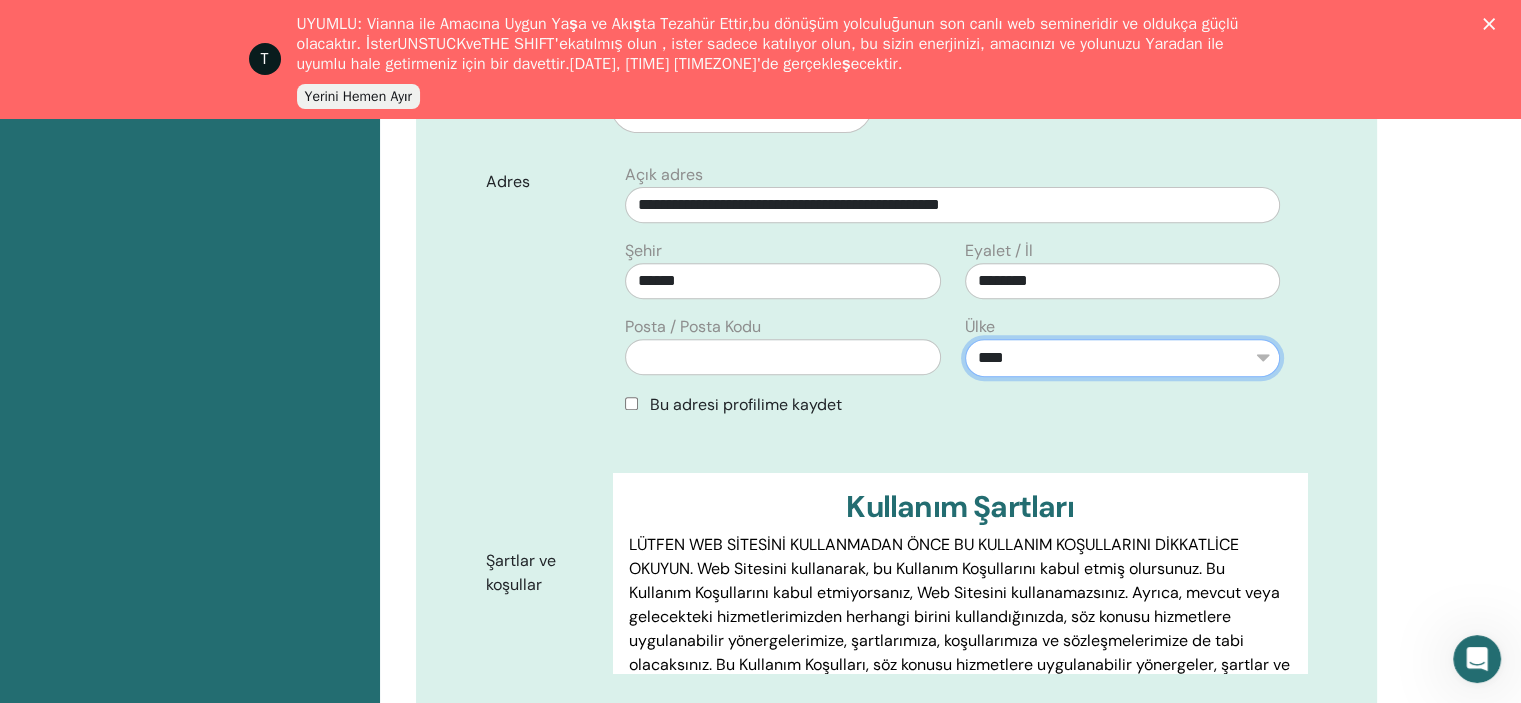 click on "**********" at bounding box center (1122, 358) 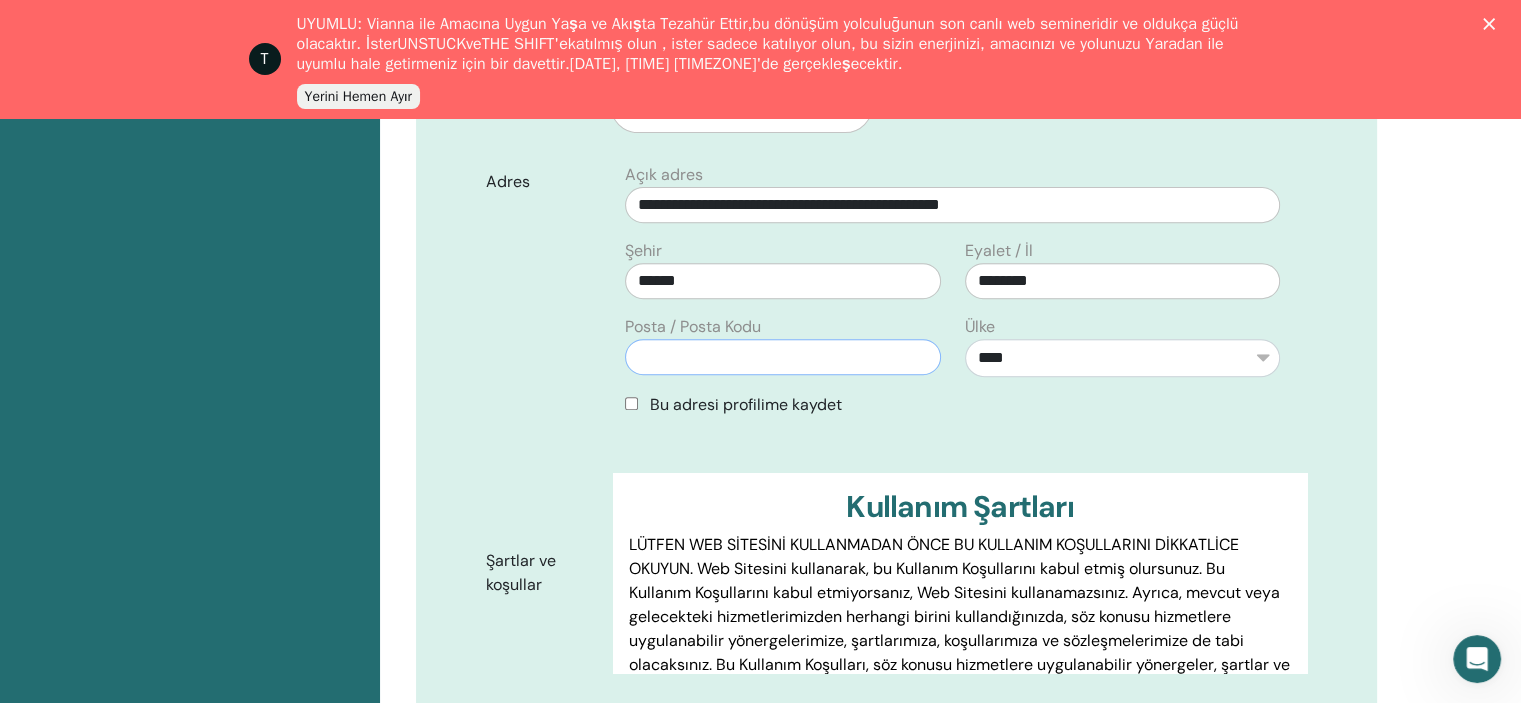 click at bounding box center (782, 357) 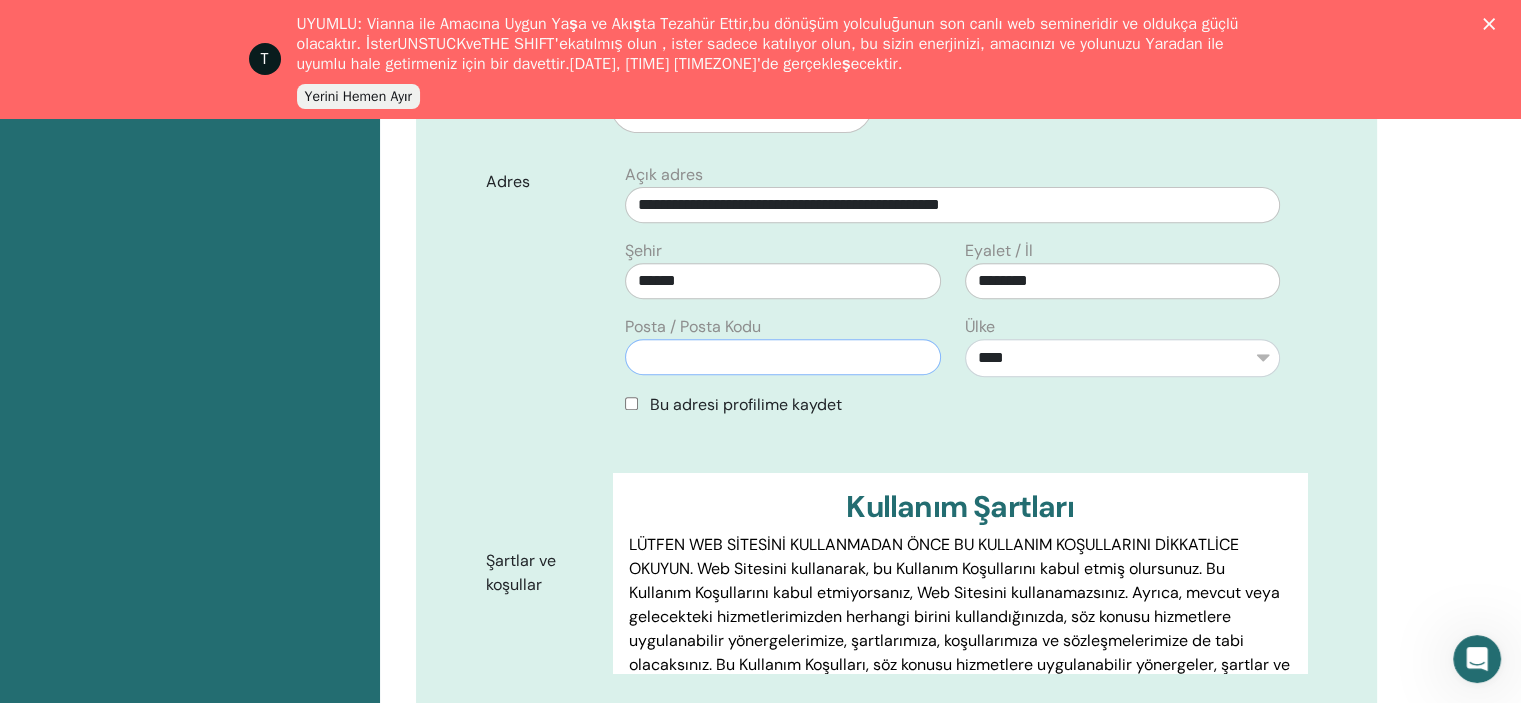click at bounding box center (782, 357) 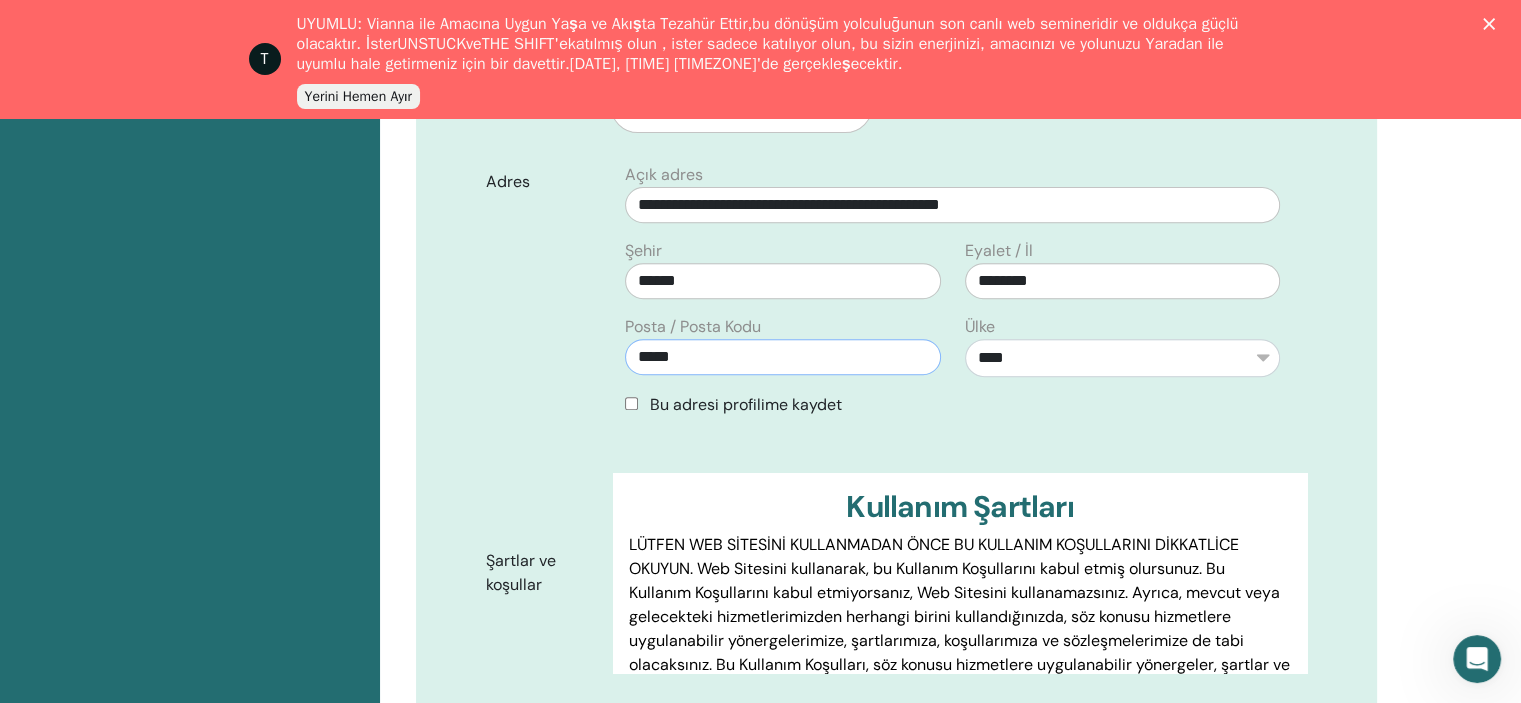 type on "*****" 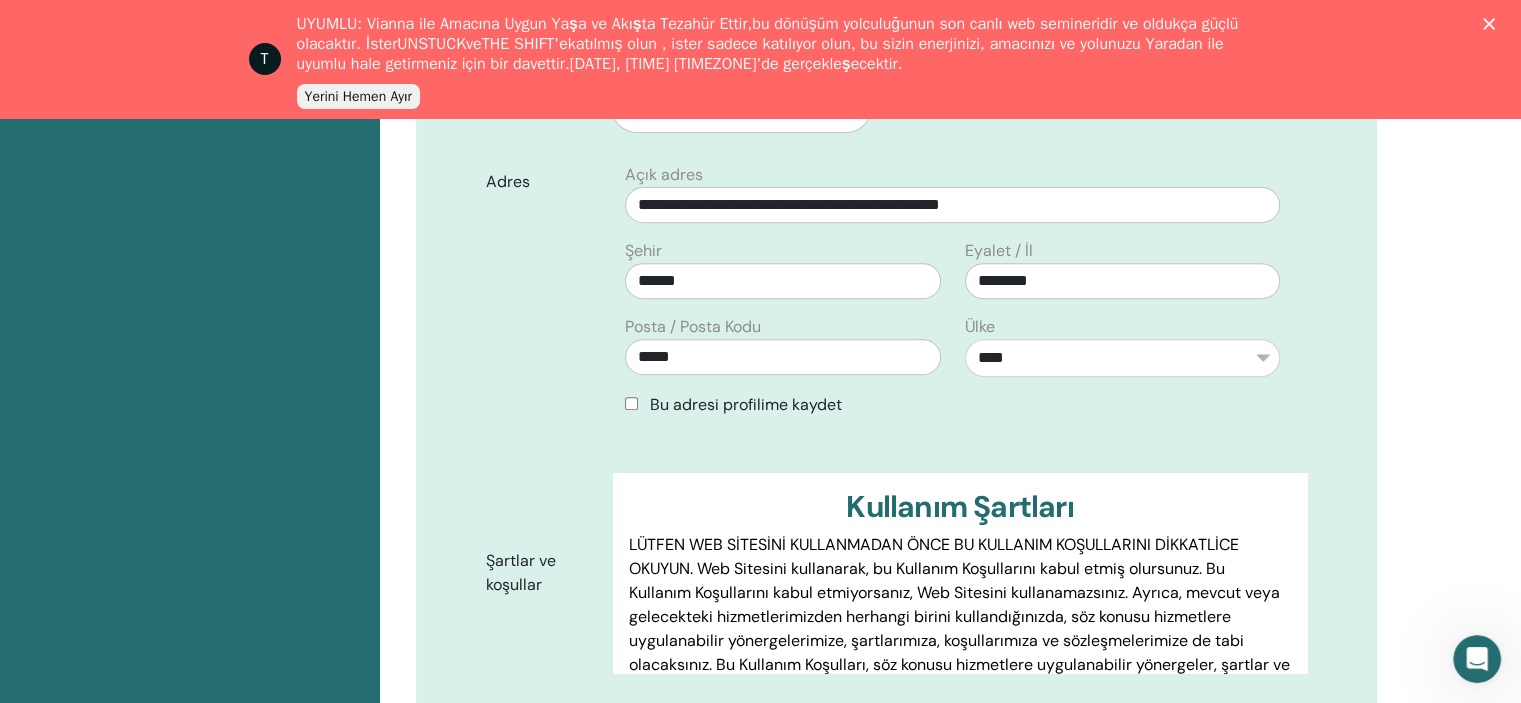 scroll, scrollTop: 500, scrollLeft: 0, axis: vertical 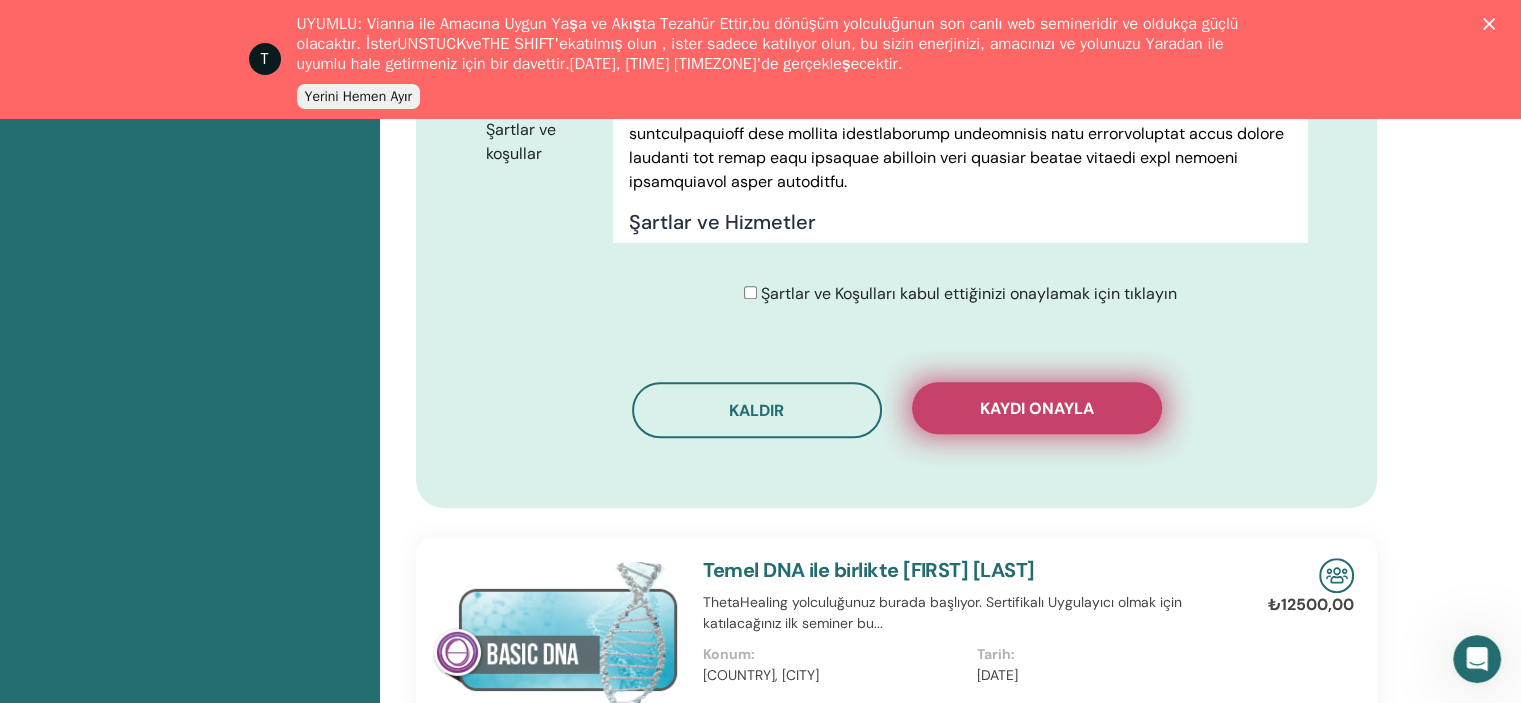 click on "Kaydı onayla" at bounding box center (1037, 408) 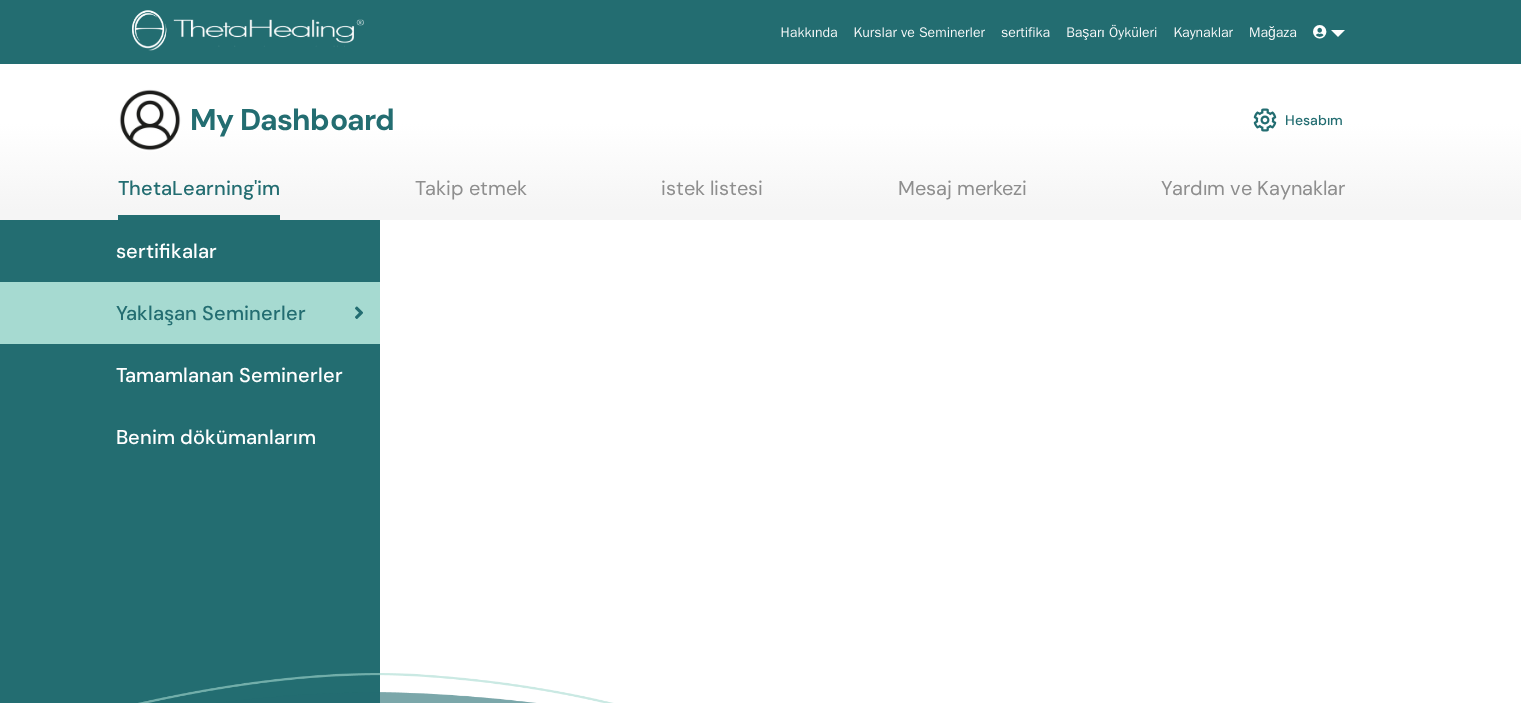scroll, scrollTop: 0, scrollLeft: 0, axis: both 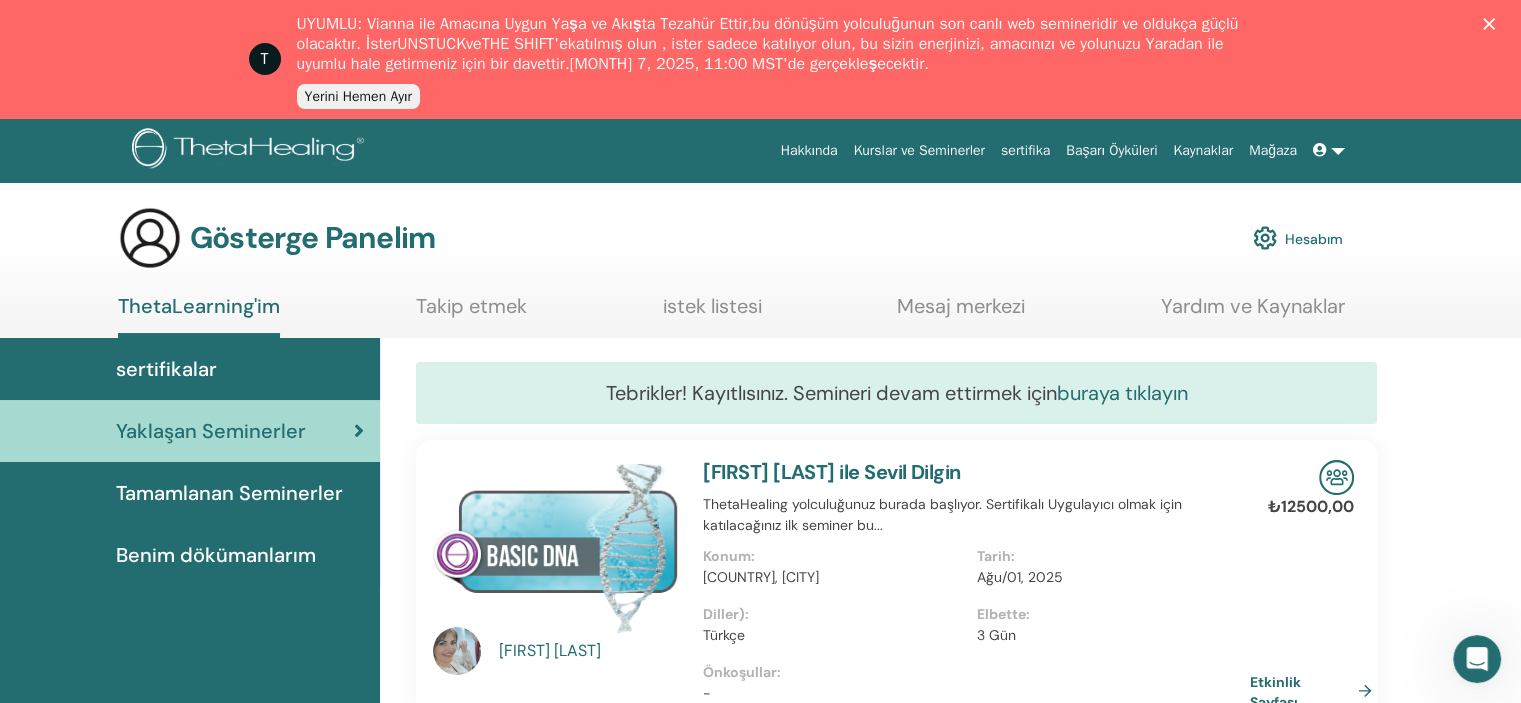 click on "buraya tıklayın" at bounding box center (1122, 393) 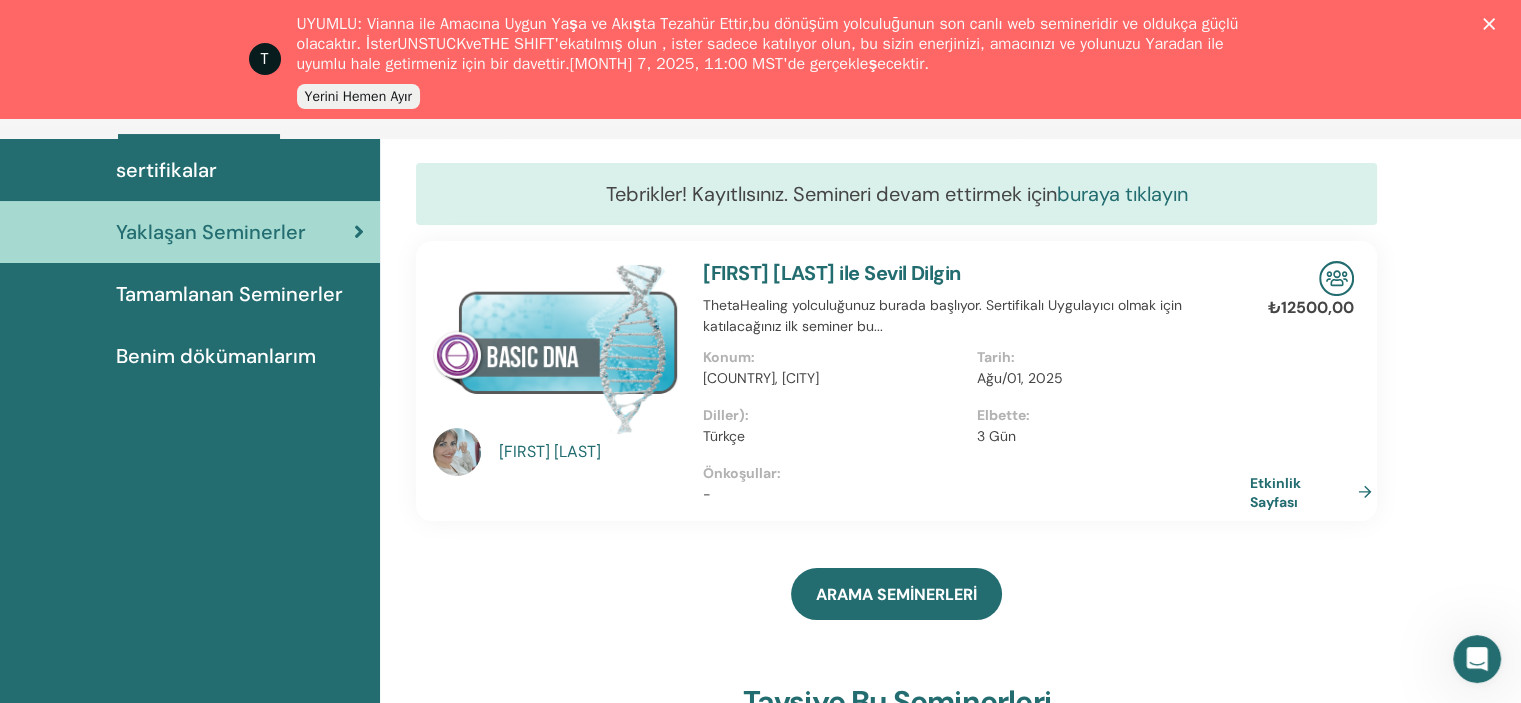 scroll, scrollTop: 352, scrollLeft: 0, axis: vertical 